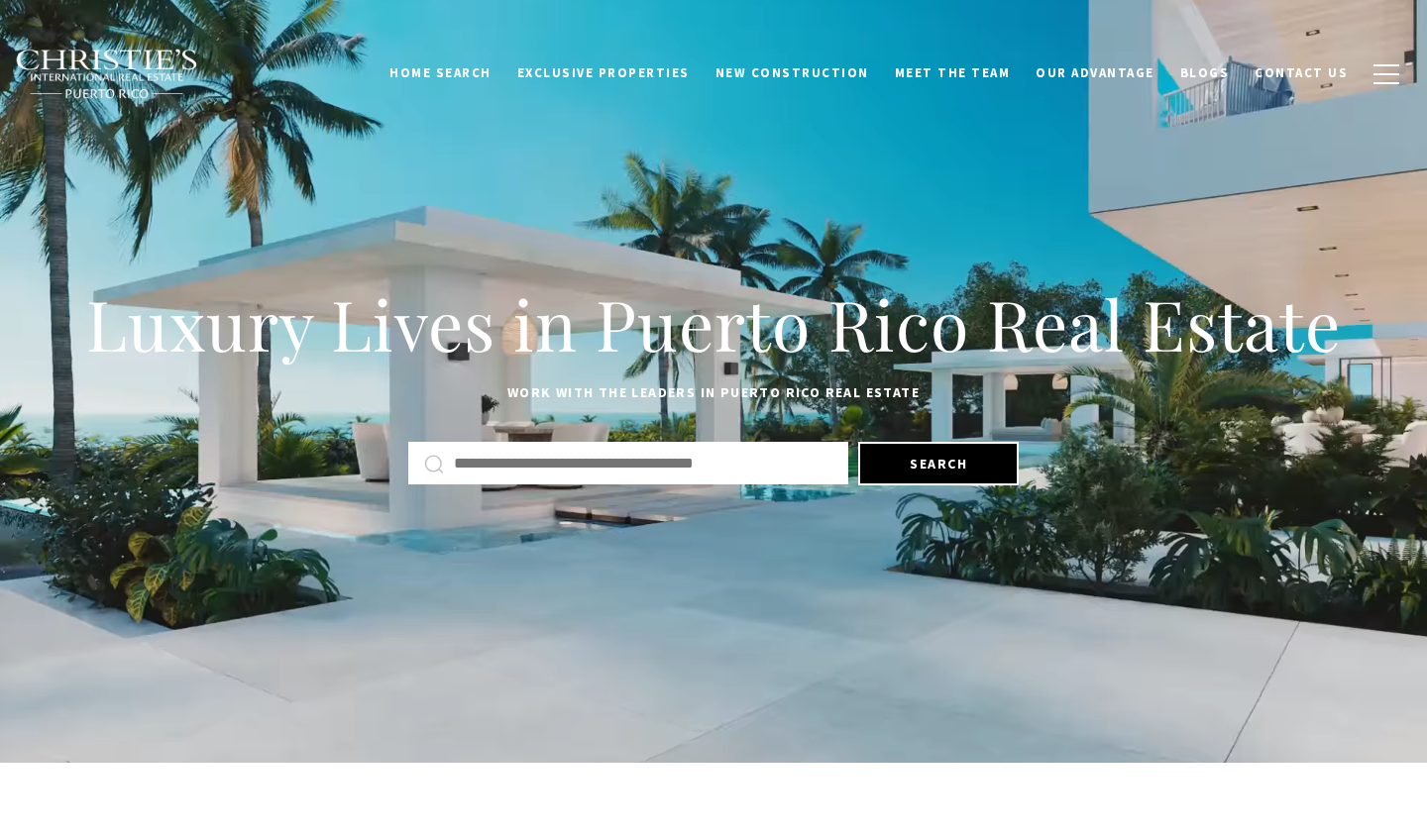 scroll, scrollTop: 0, scrollLeft: 0, axis: both 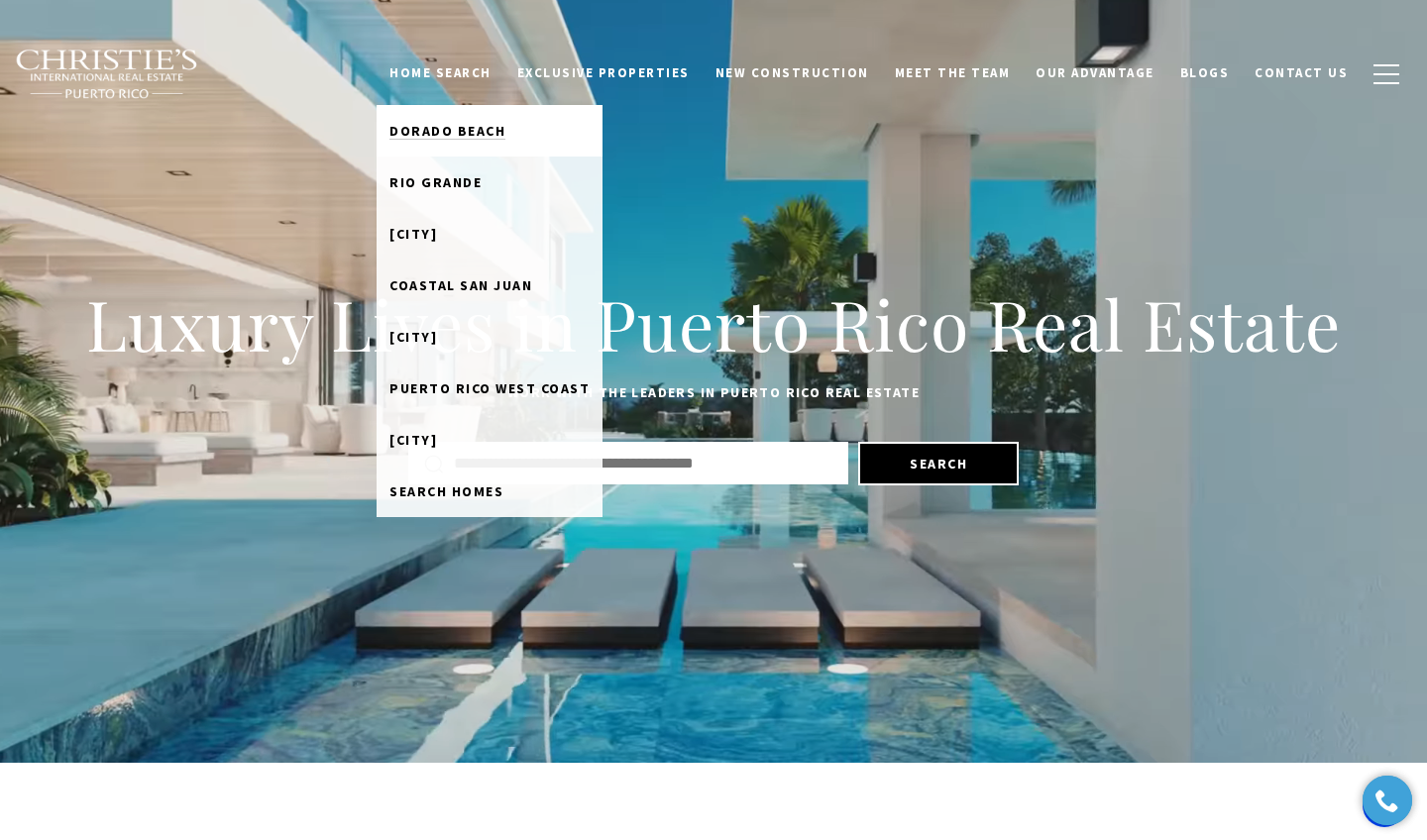 click on "Dorado Beach" at bounding box center (447, 131) 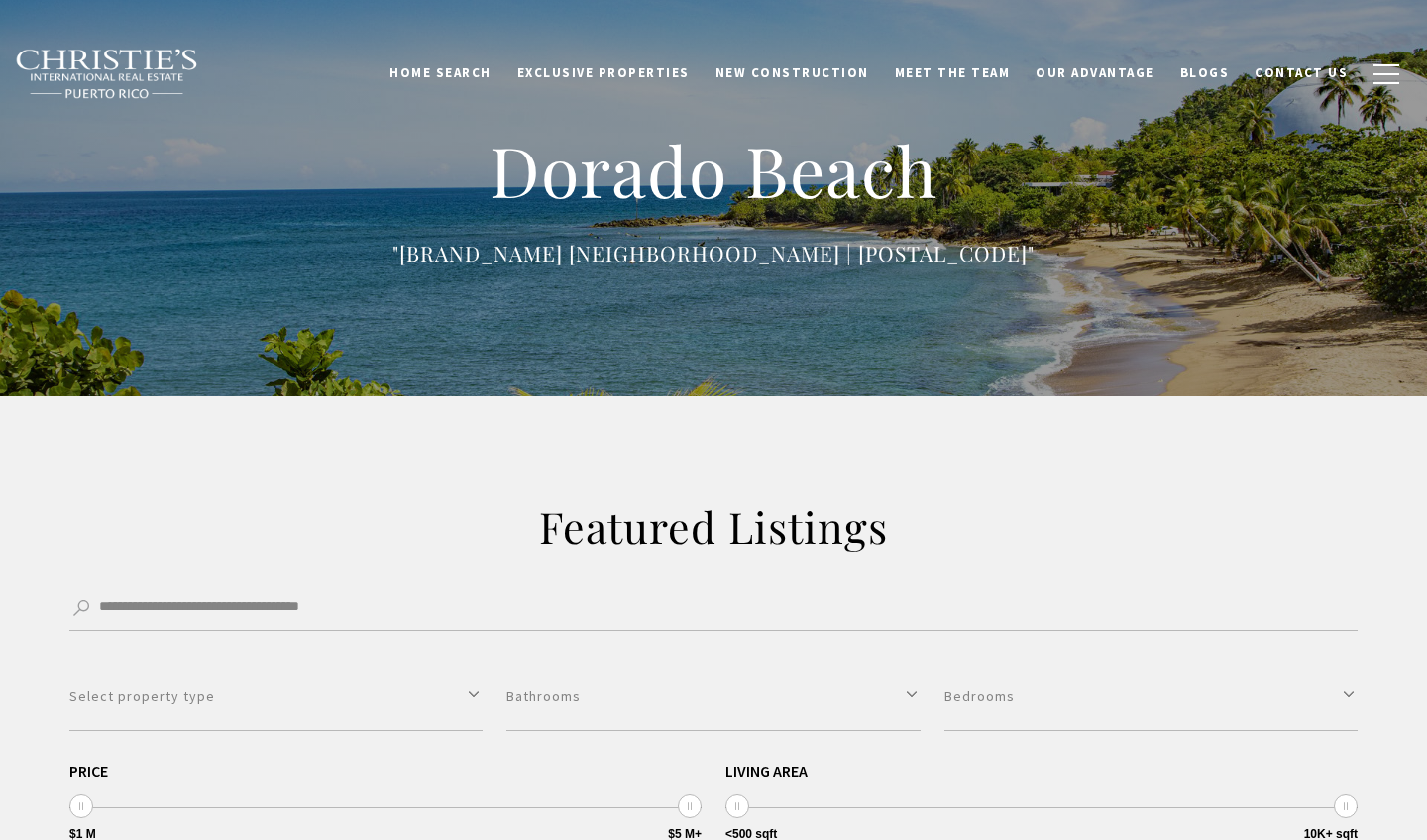 scroll, scrollTop: 0, scrollLeft: 0, axis: both 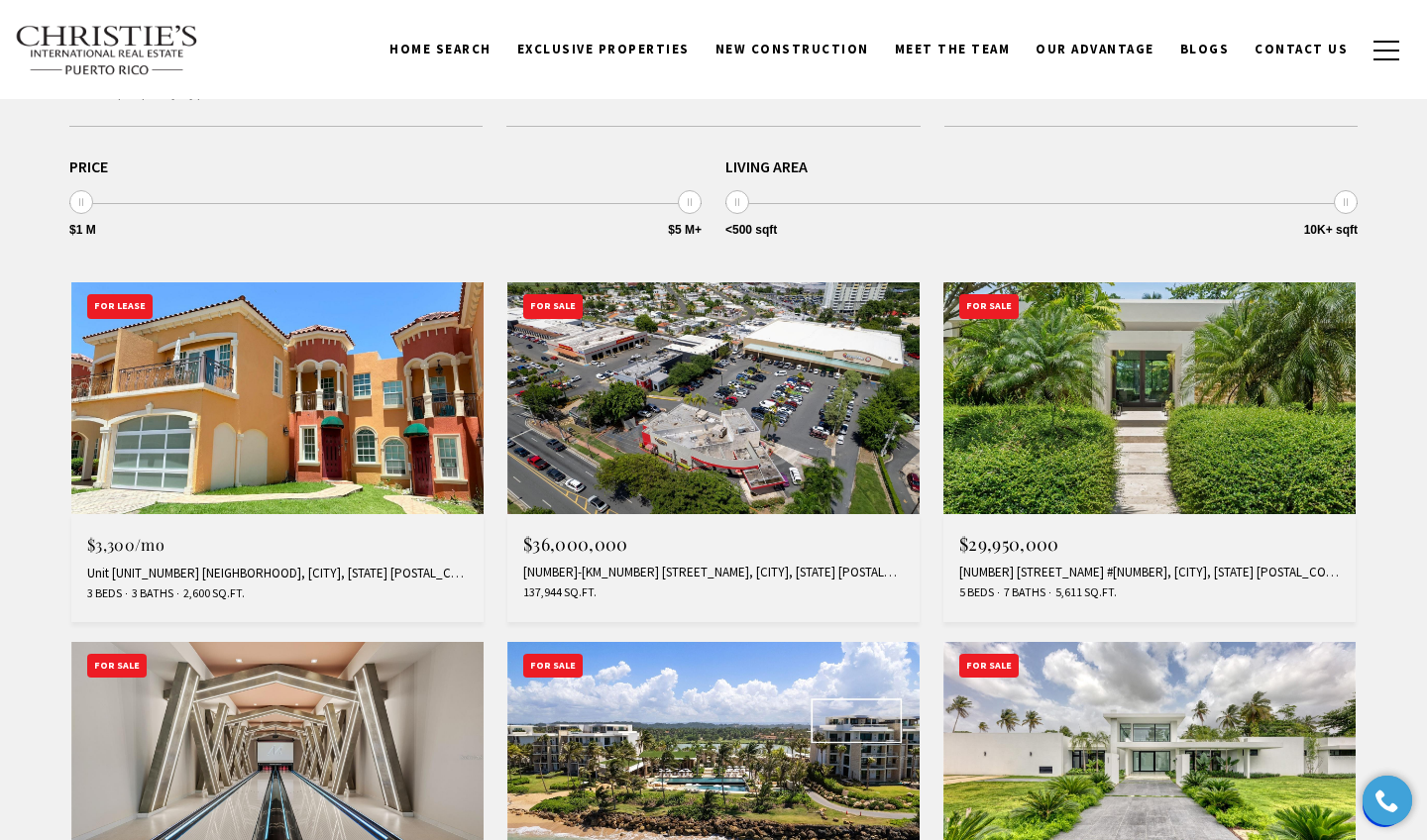 click at bounding box center (277, 398) 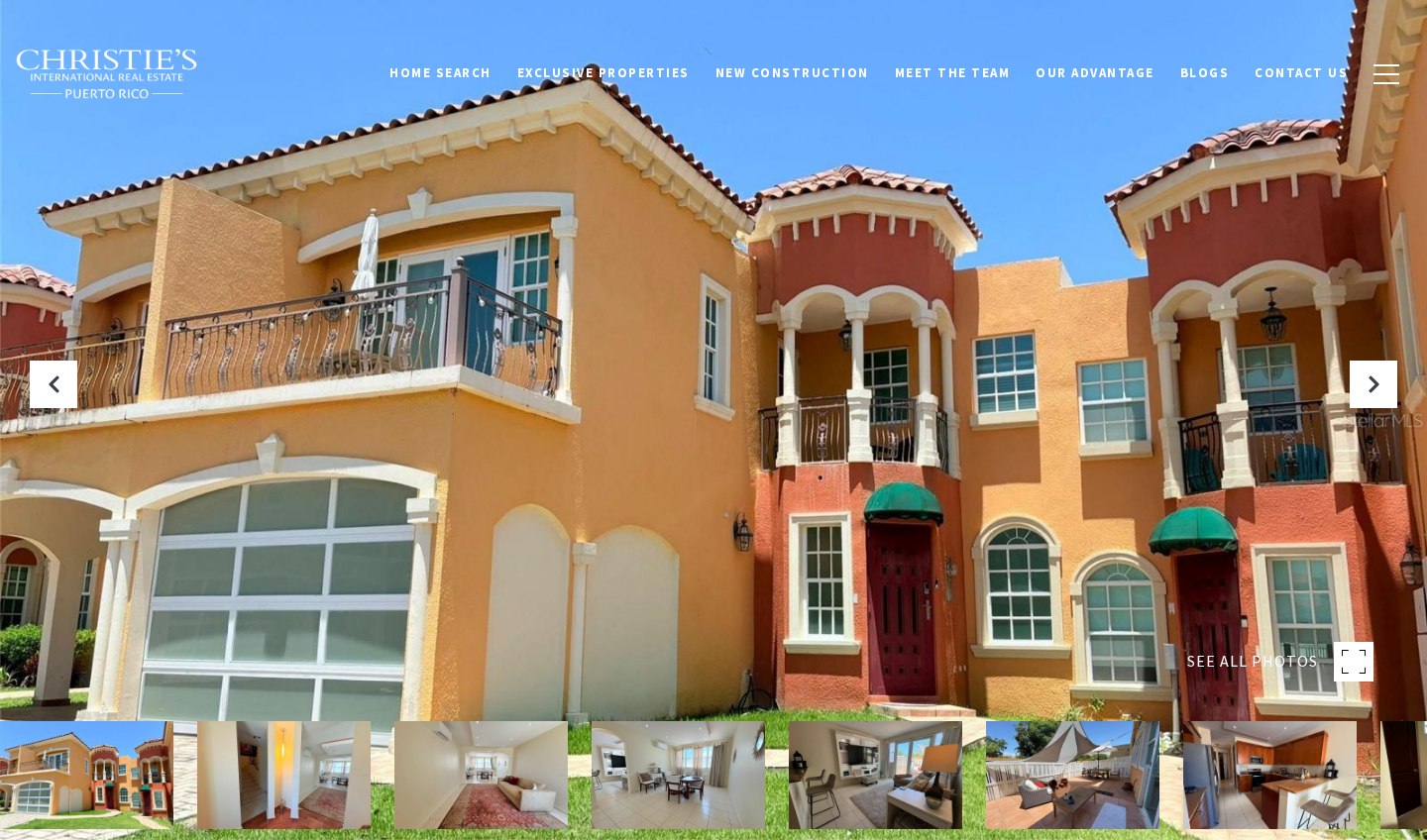 scroll, scrollTop: 0, scrollLeft: 0, axis: both 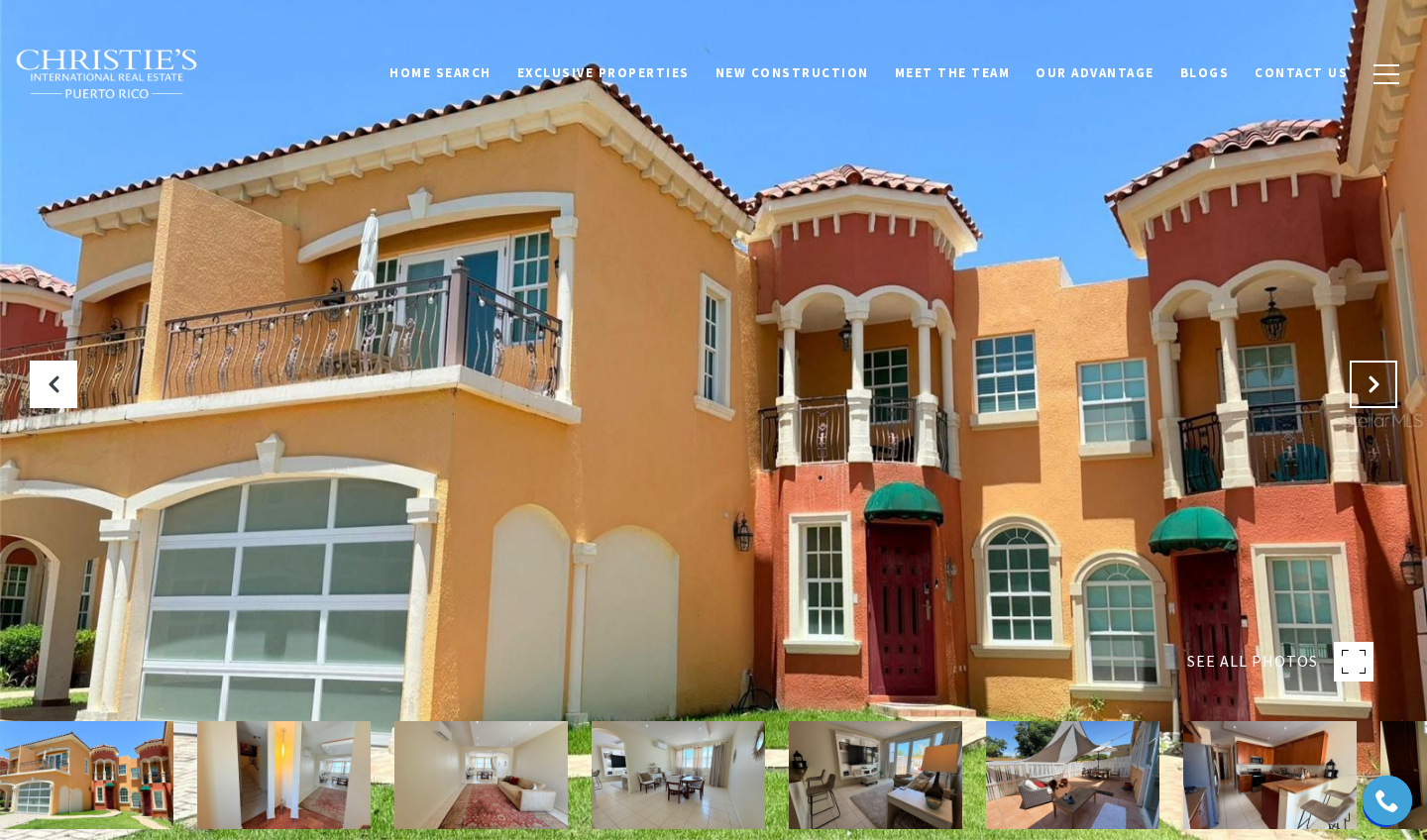 click at bounding box center (1373, 384) 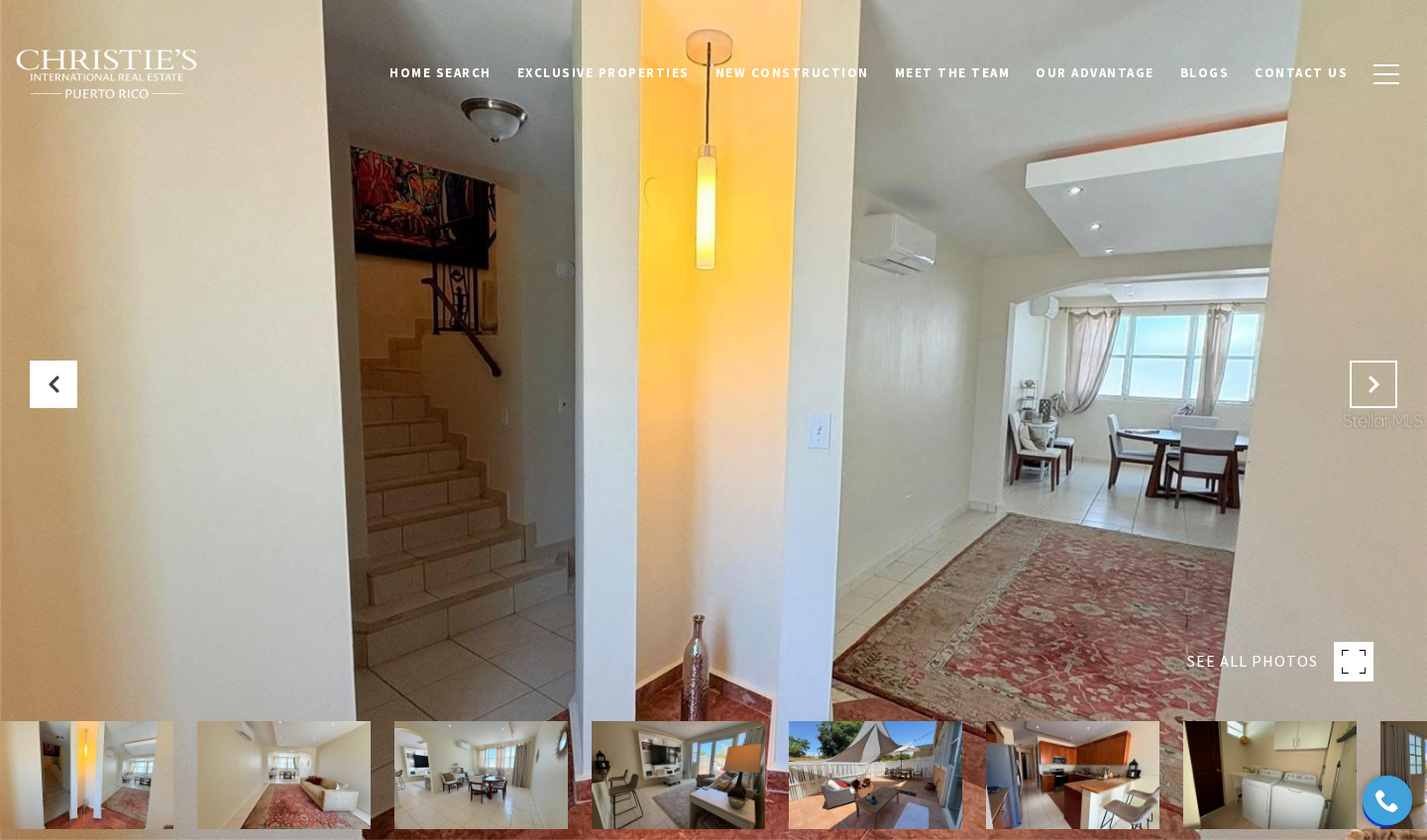 click at bounding box center (1373, 384) 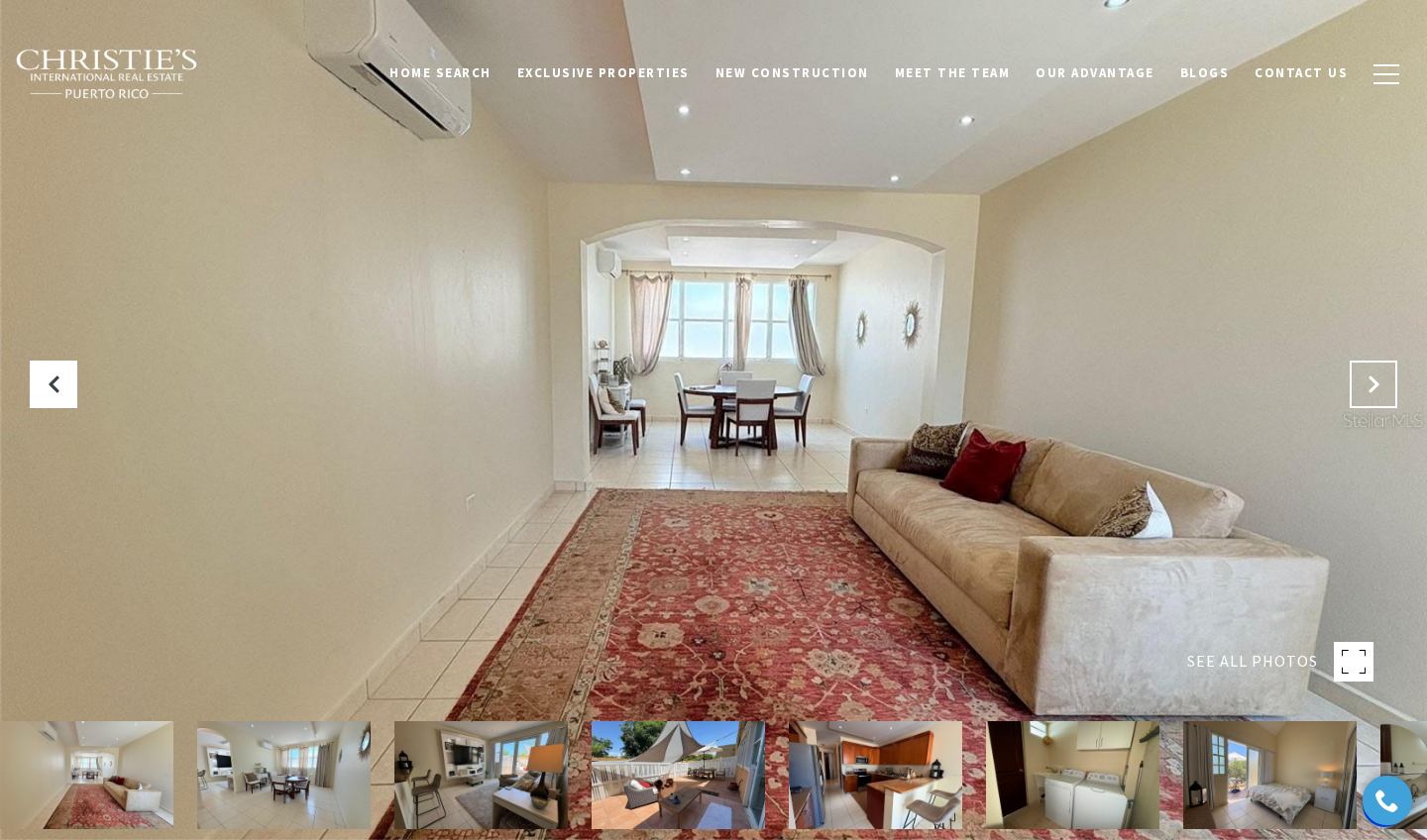 click at bounding box center [1373, 384] 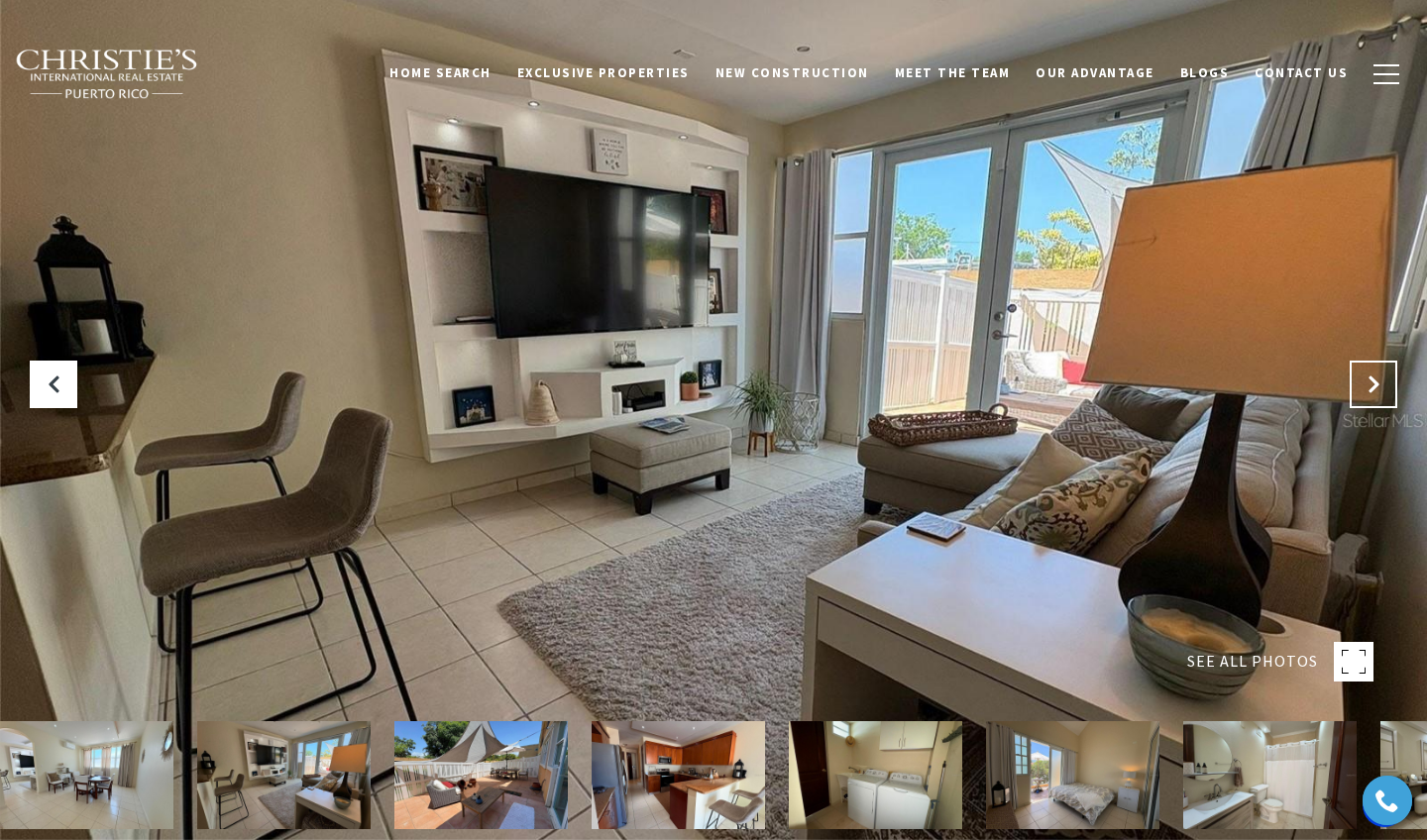 click at bounding box center (1373, 384) 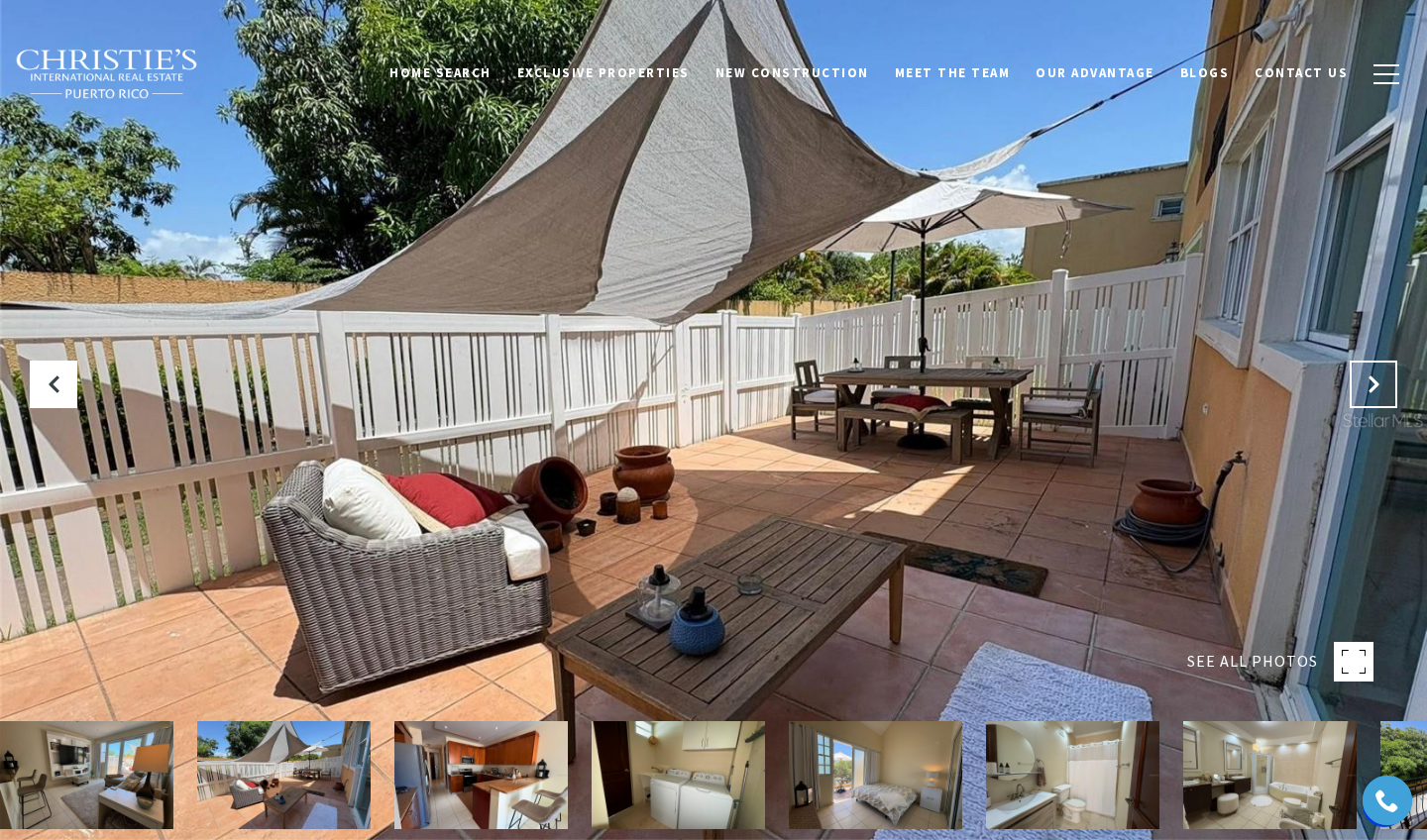 click at bounding box center (1373, 384) 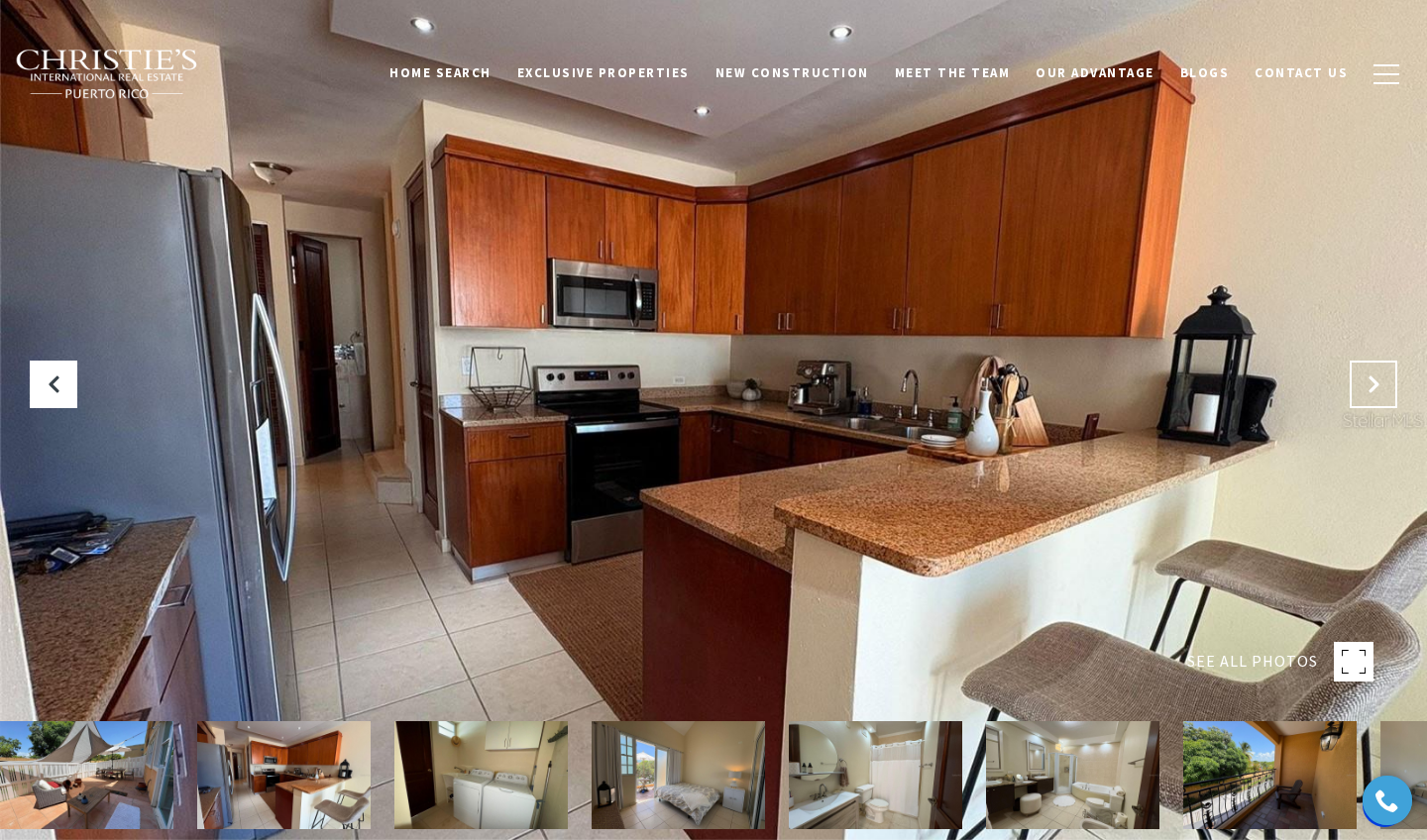 click at bounding box center [1373, 384] 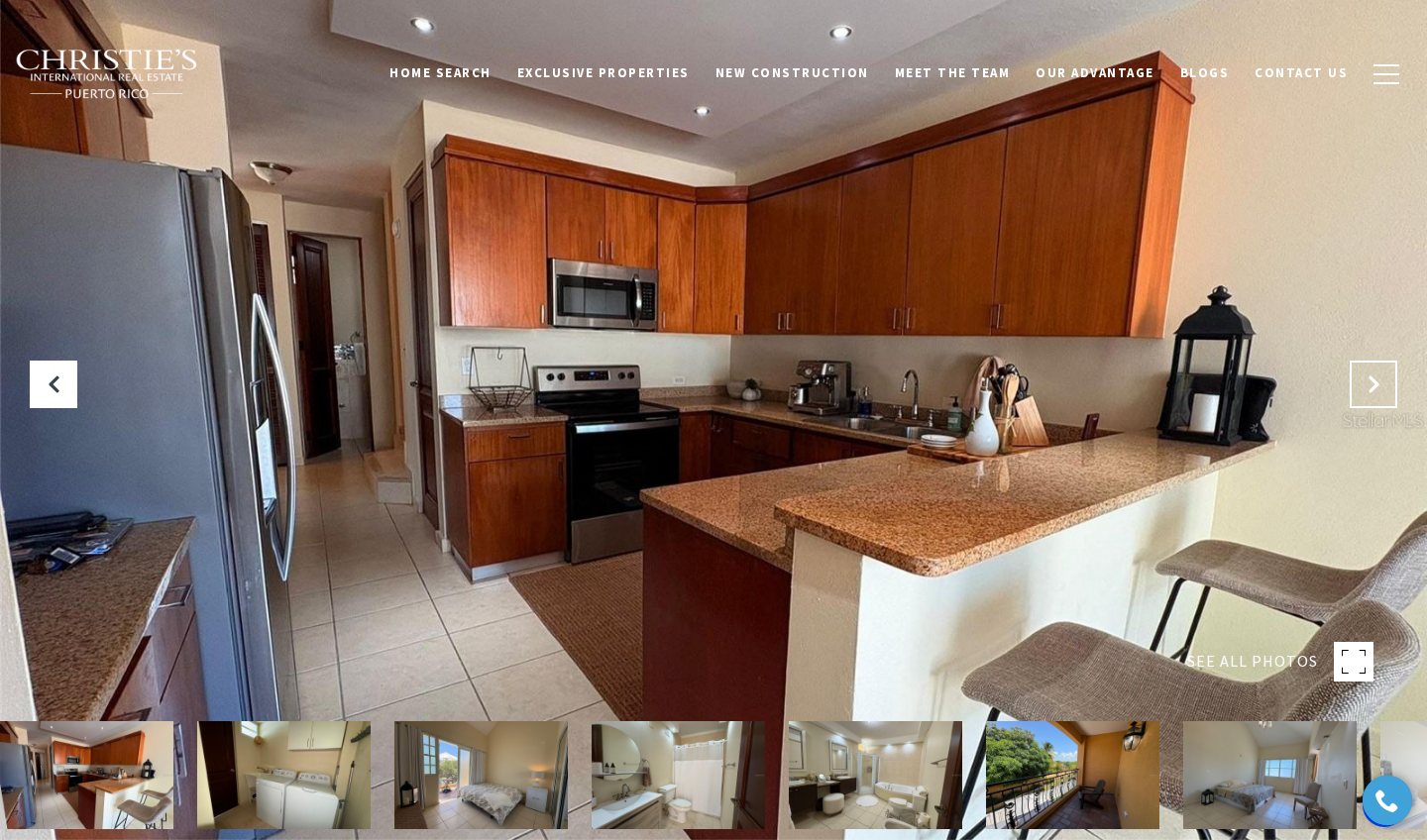 click at bounding box center (1373, 384) 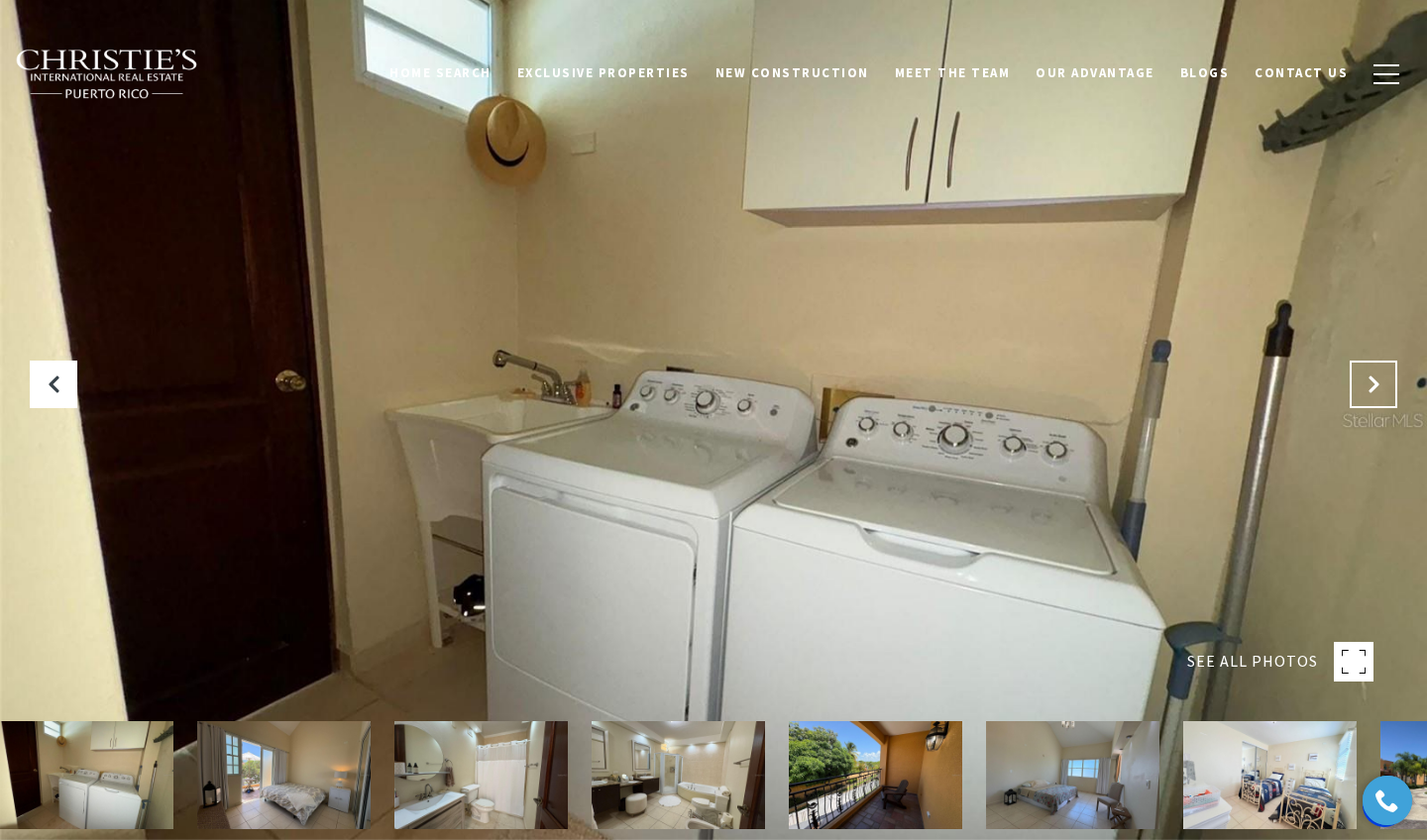 click at bounding box center (1373, 384) 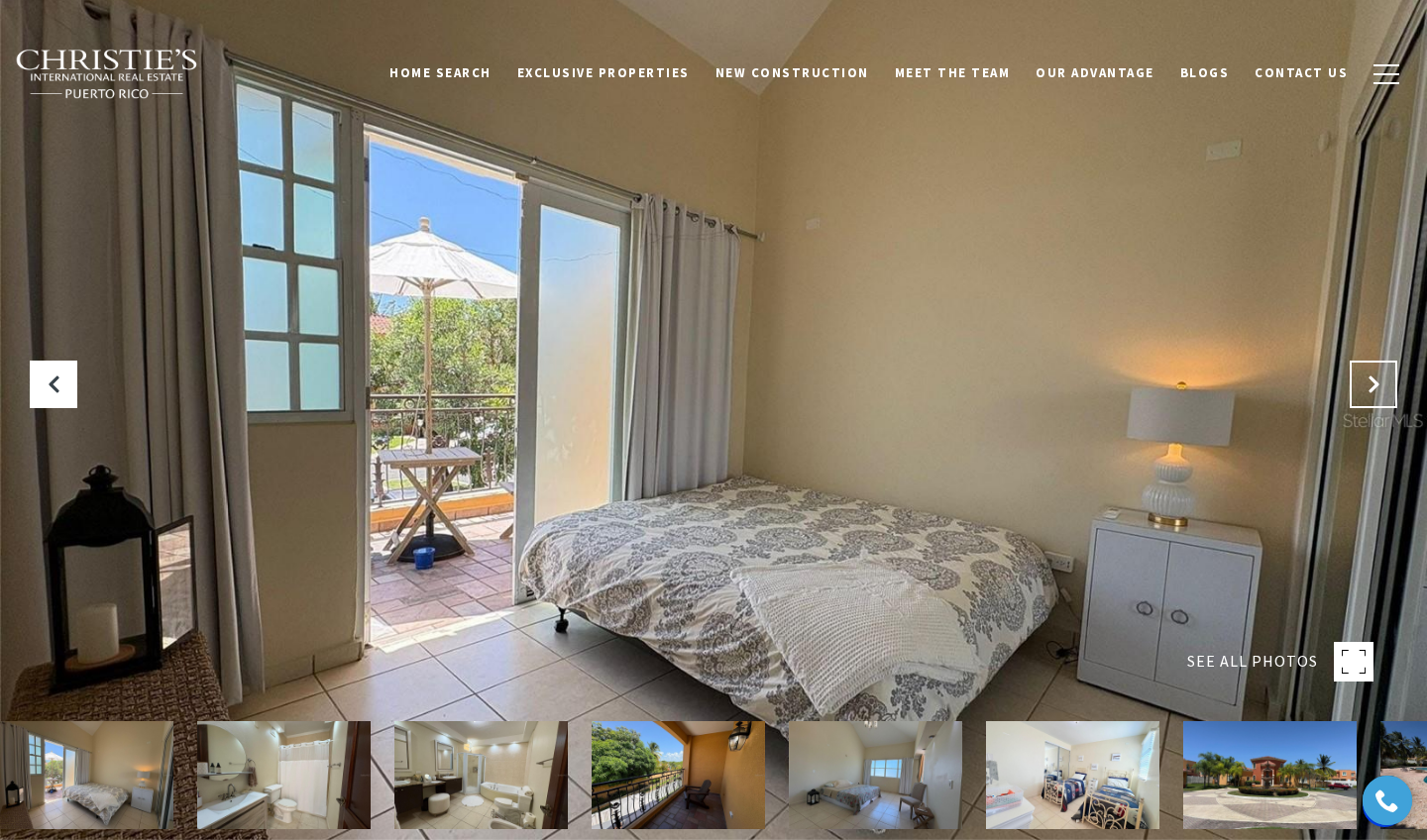 click at bounding box center [1373, 384] 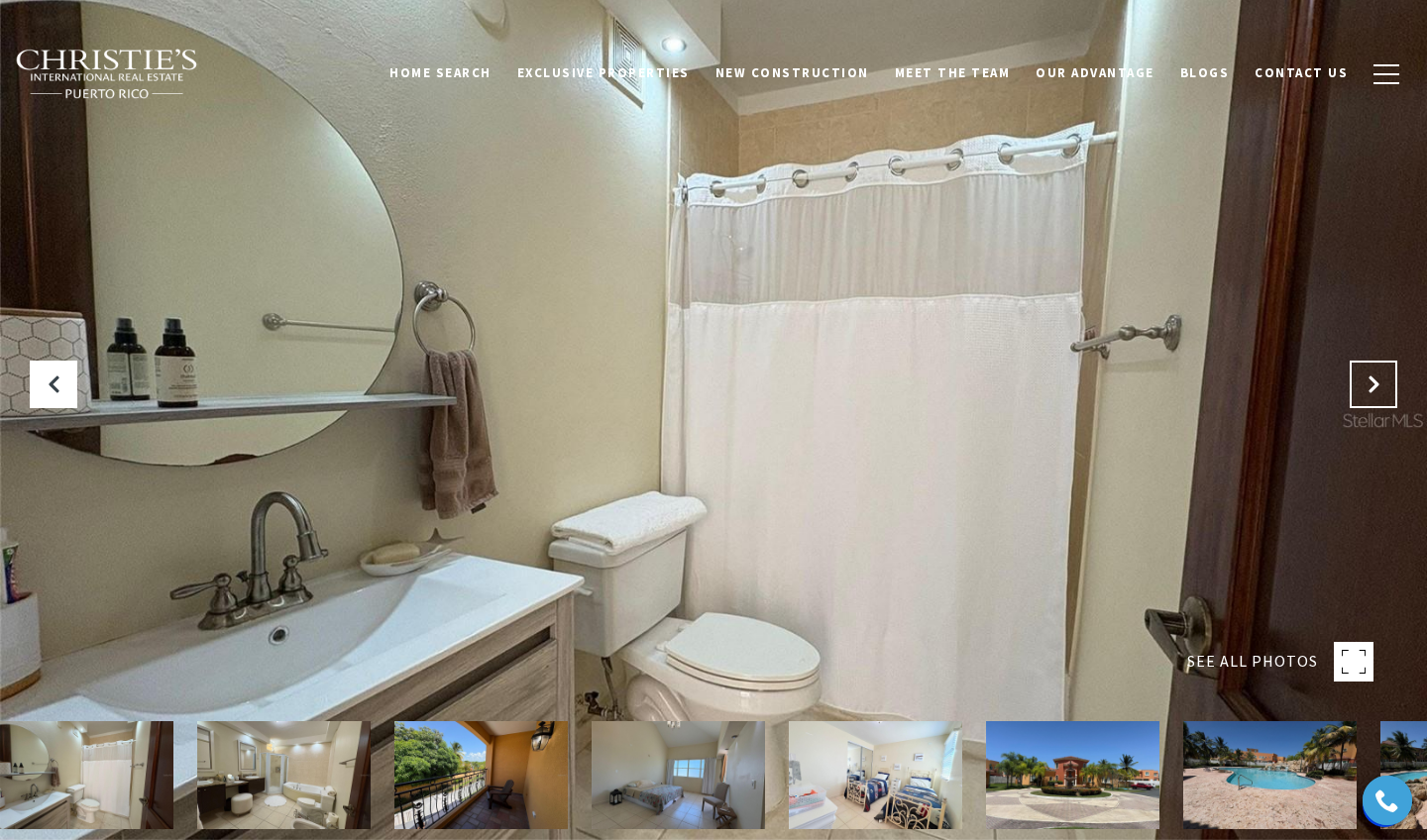 click at bounding box center (1373, 384) 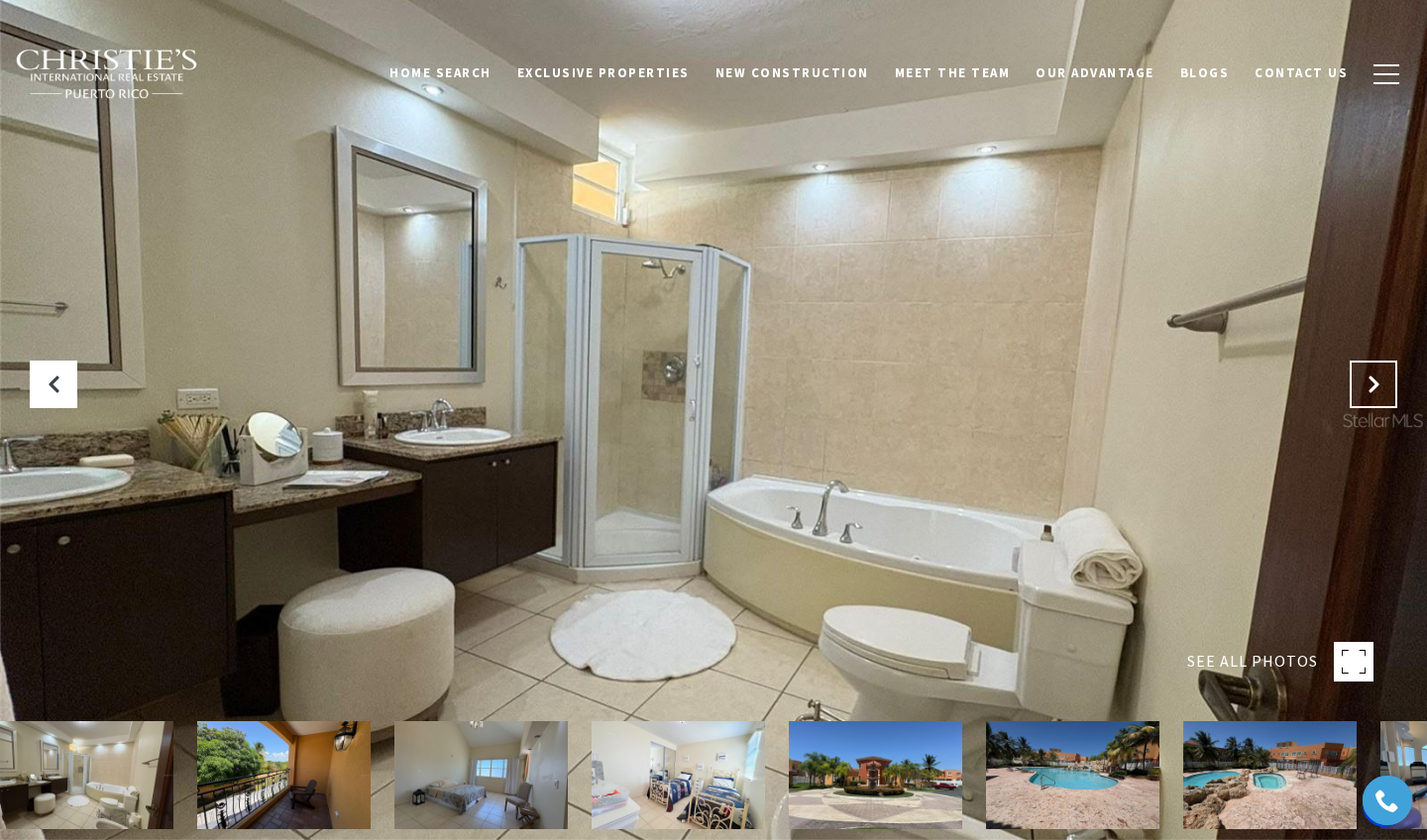 click at bounding box center [1373, 384] 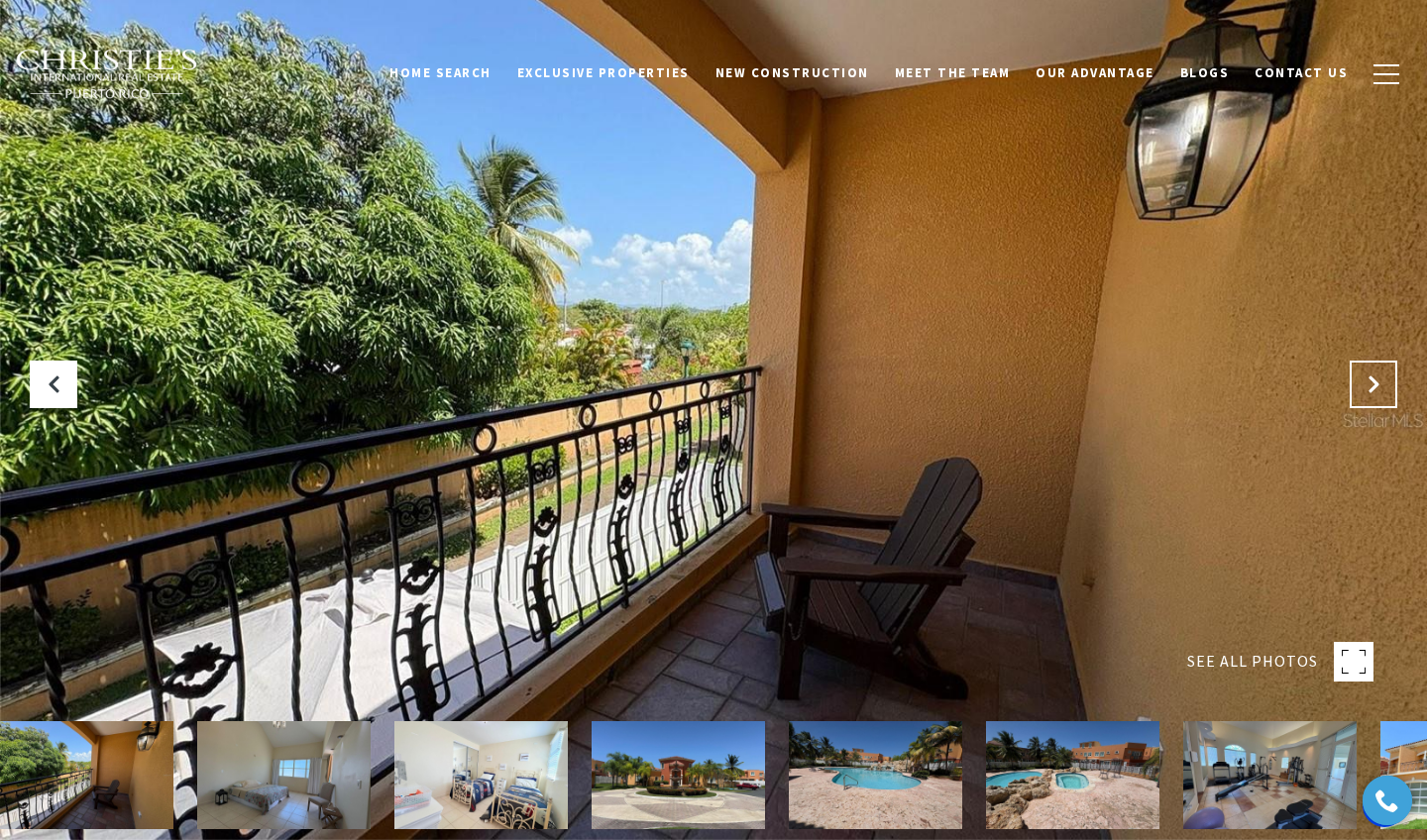 click at bounding box center [1373, 384] 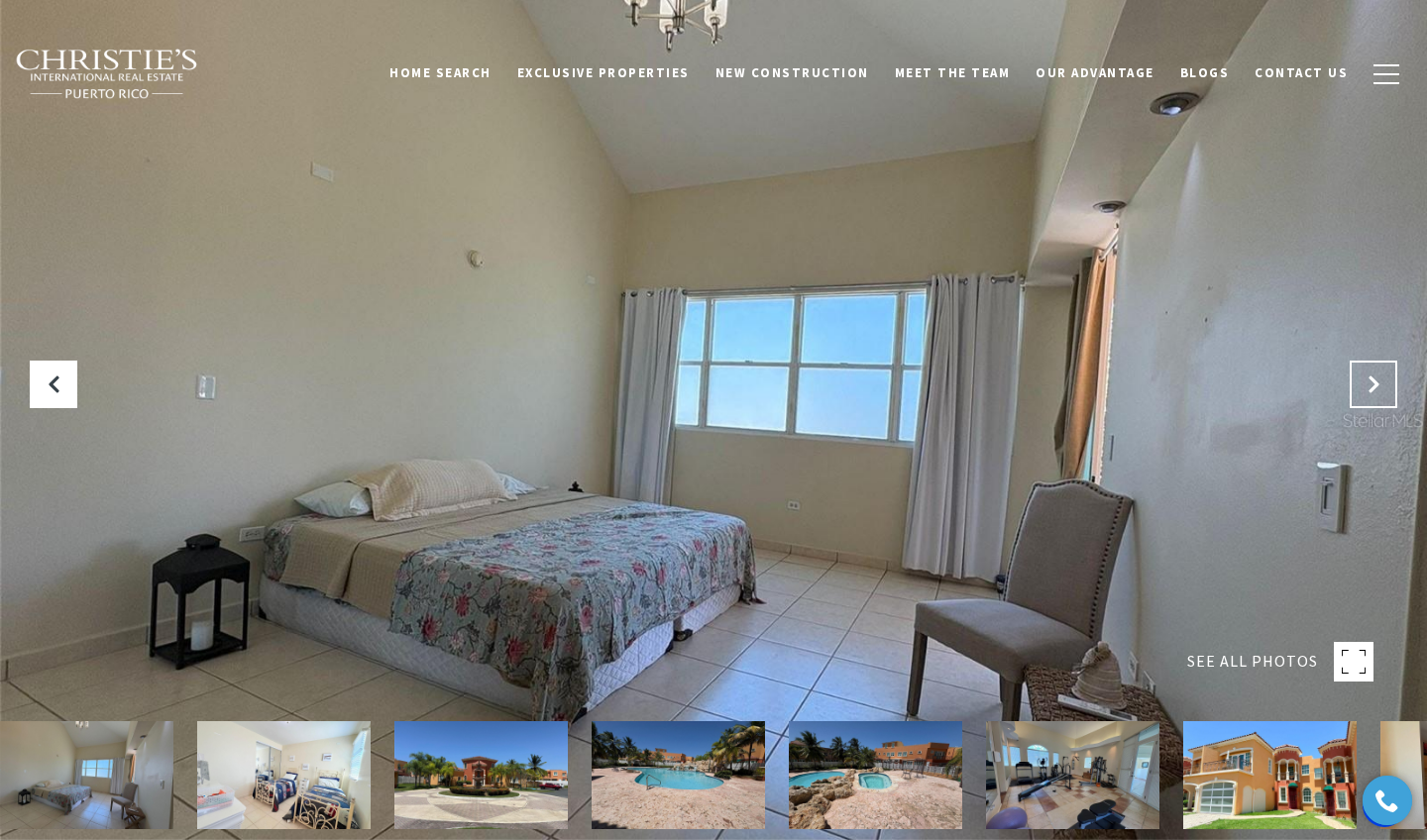 click at bounding box center [1373, 384] 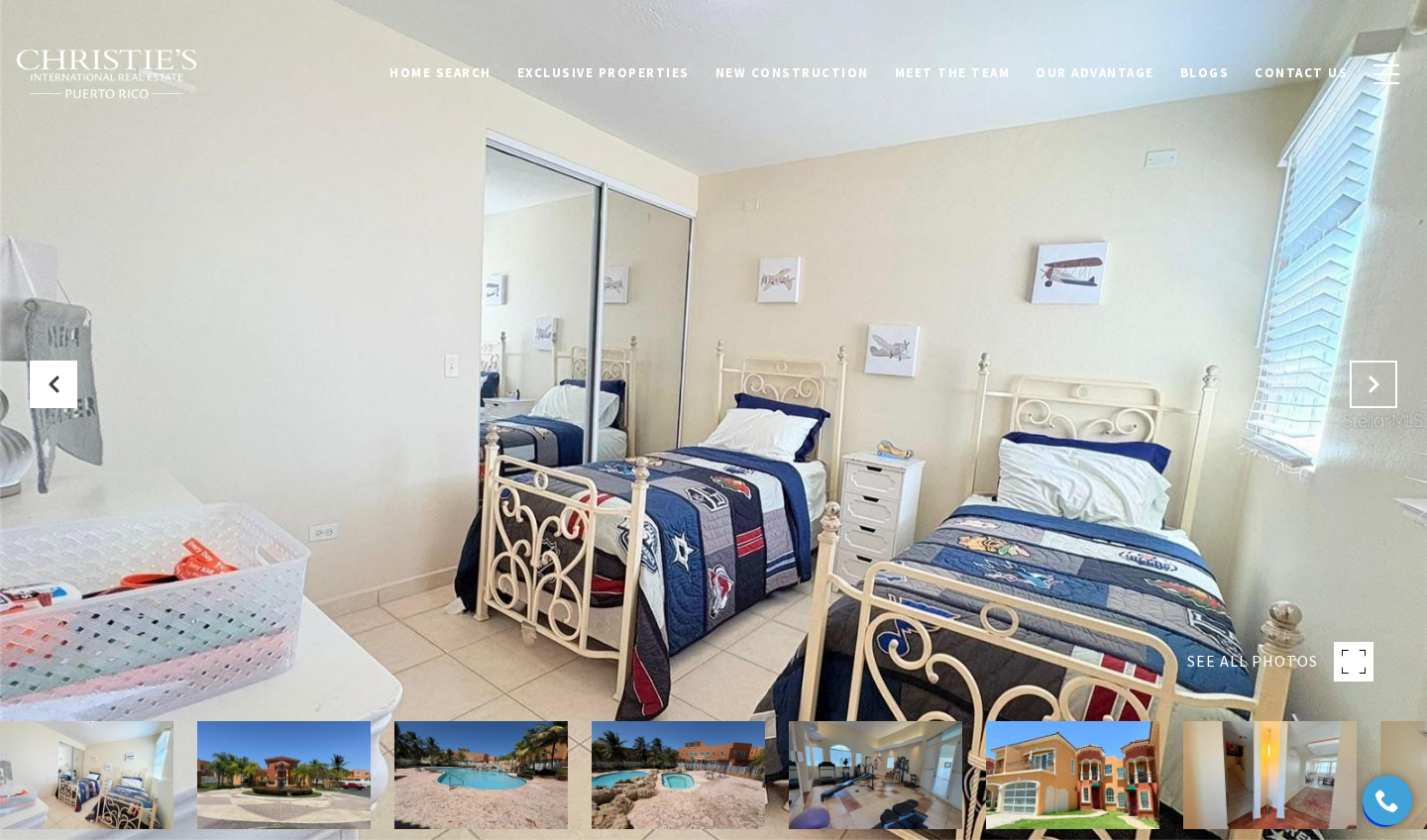 click at bounding box center (1373, 384) 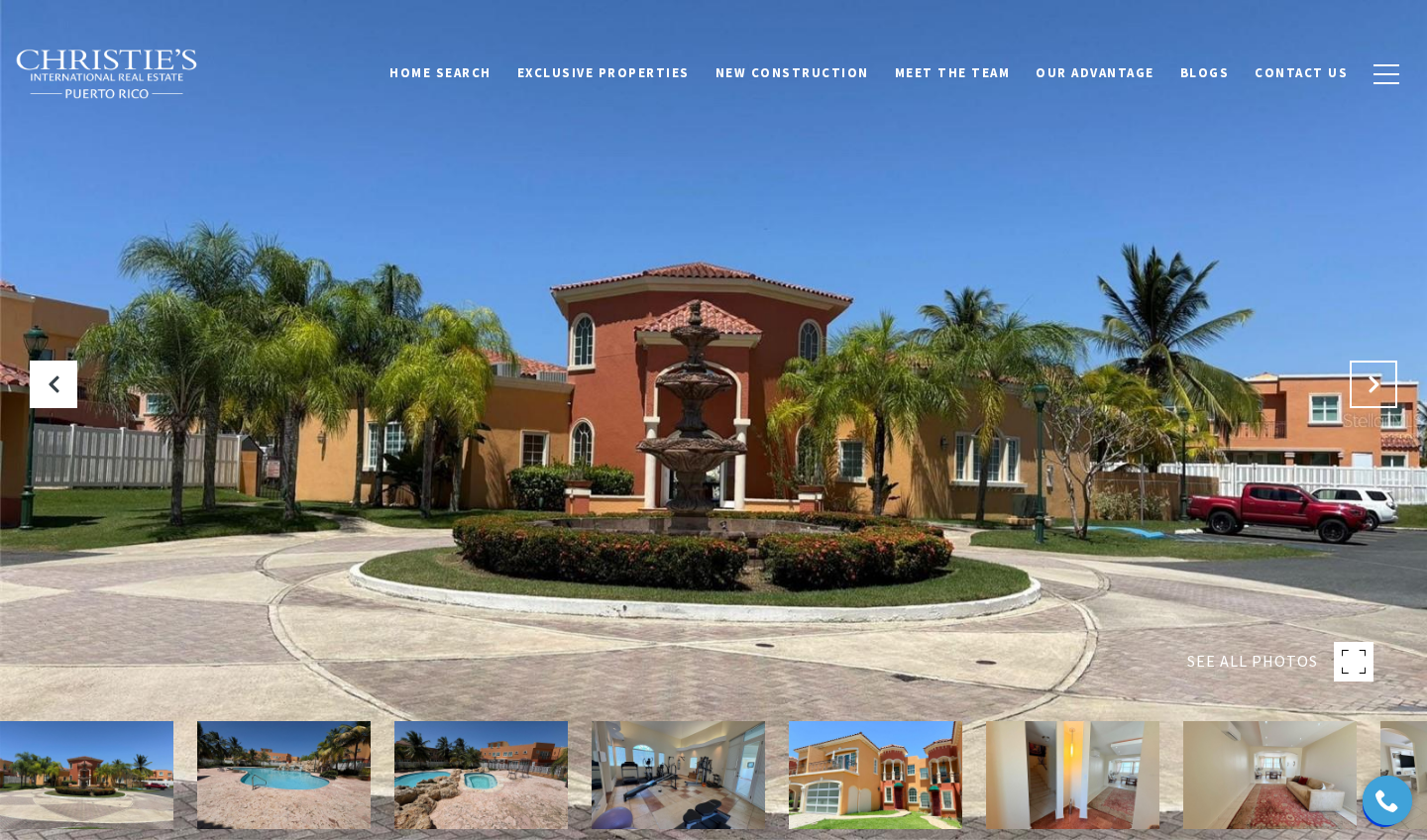 click at bounding box center (1373, 384) 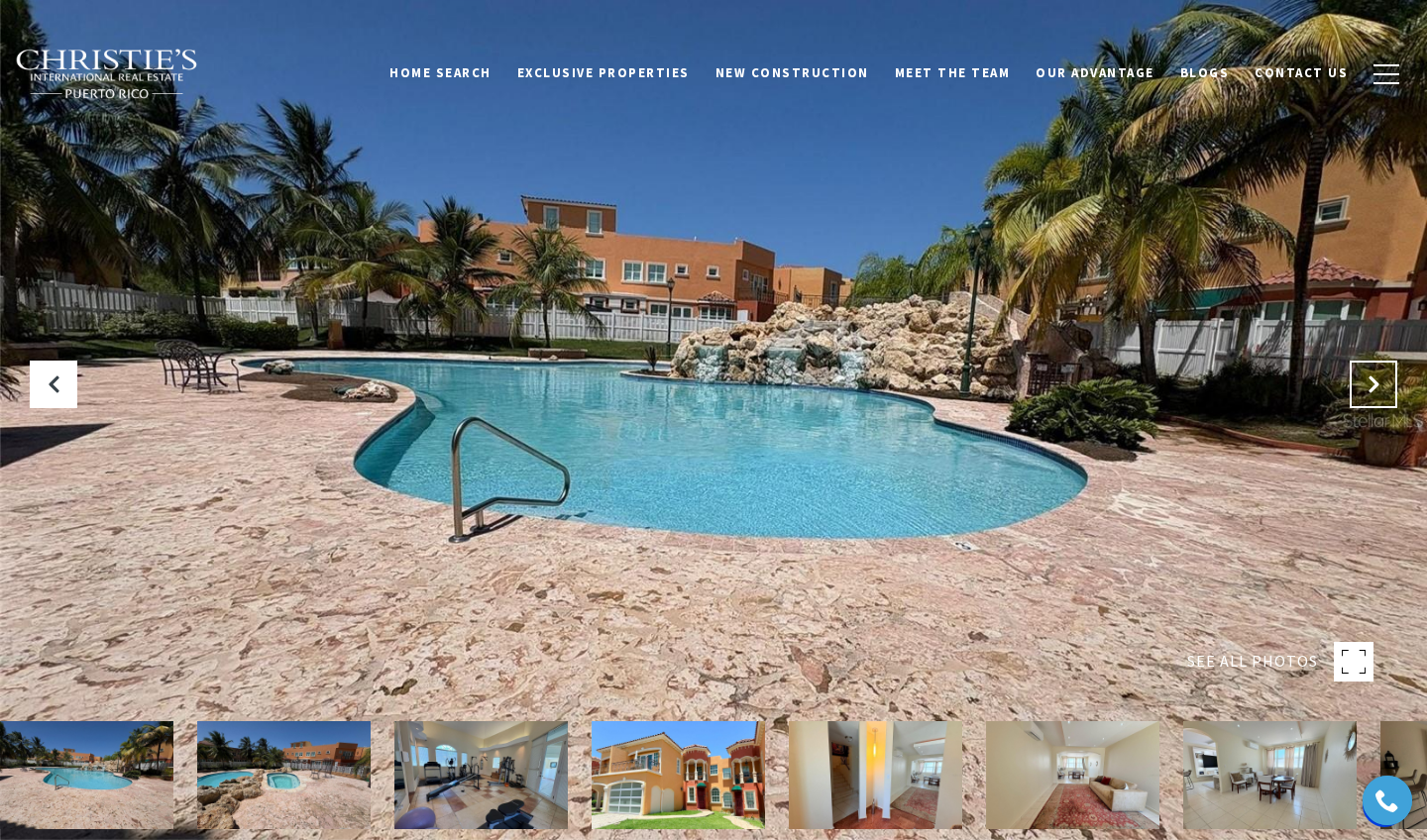 click at bounding box center (1373, 384) 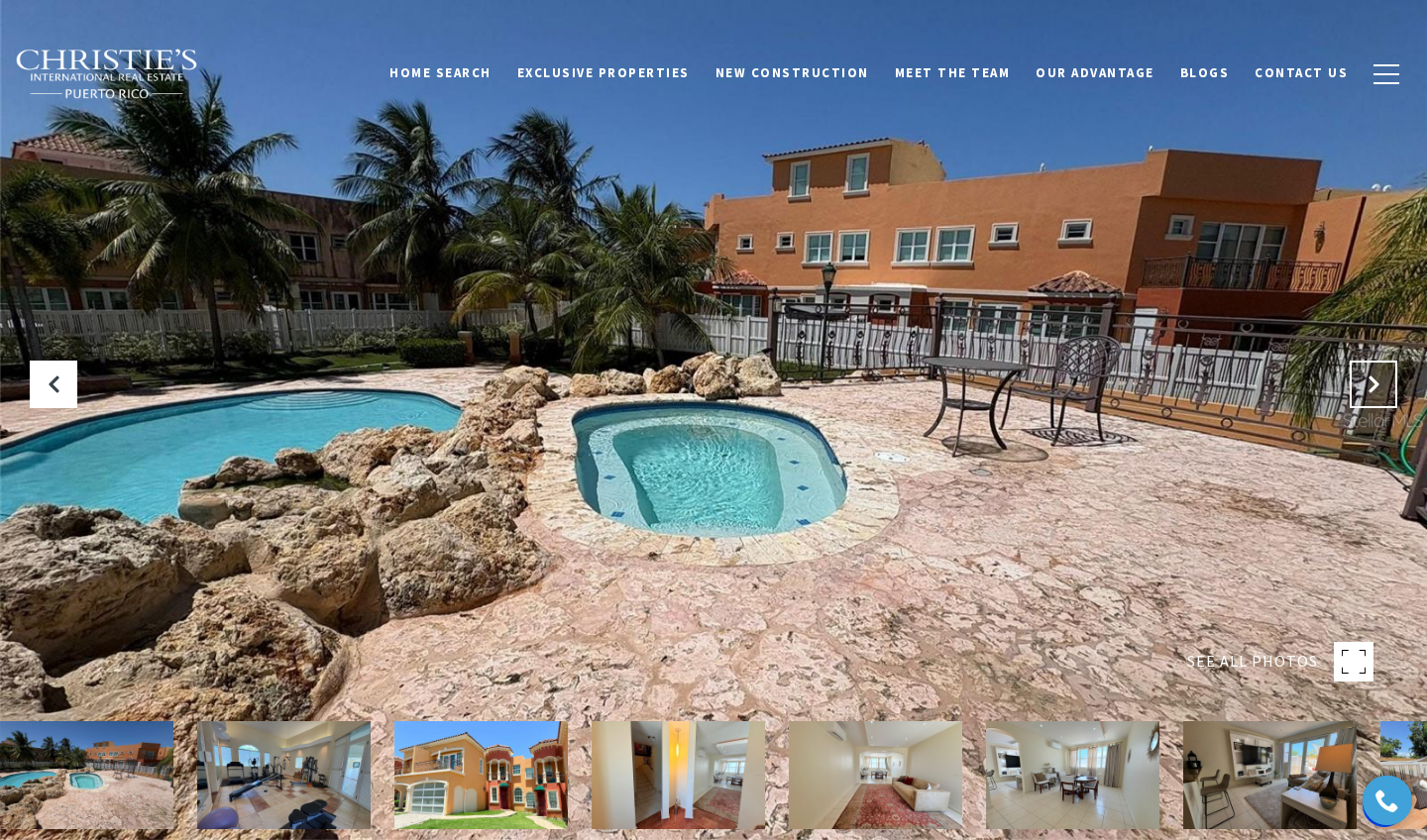 click at bounding box center [1373, 384] 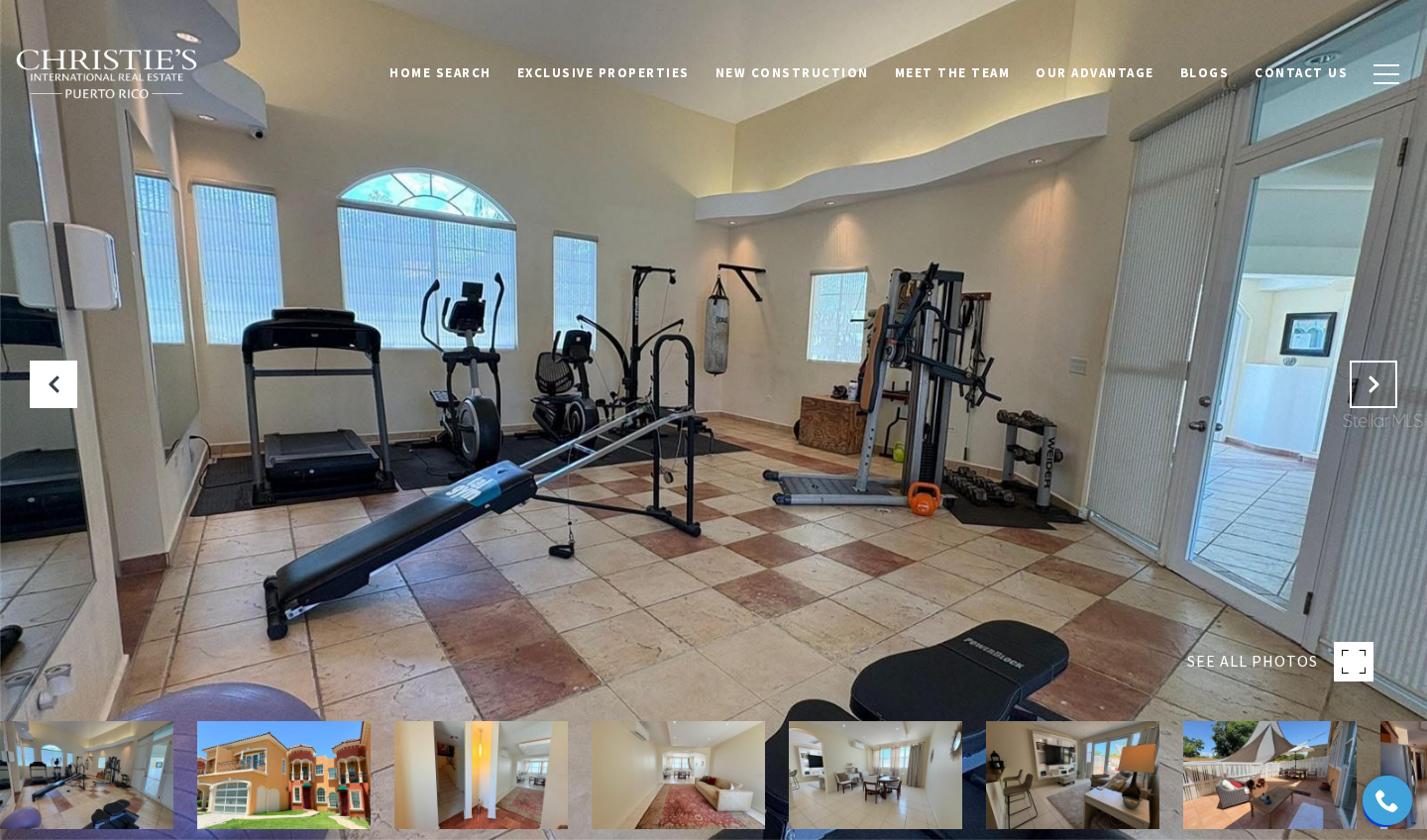 click at bounding box center (1373, 384) 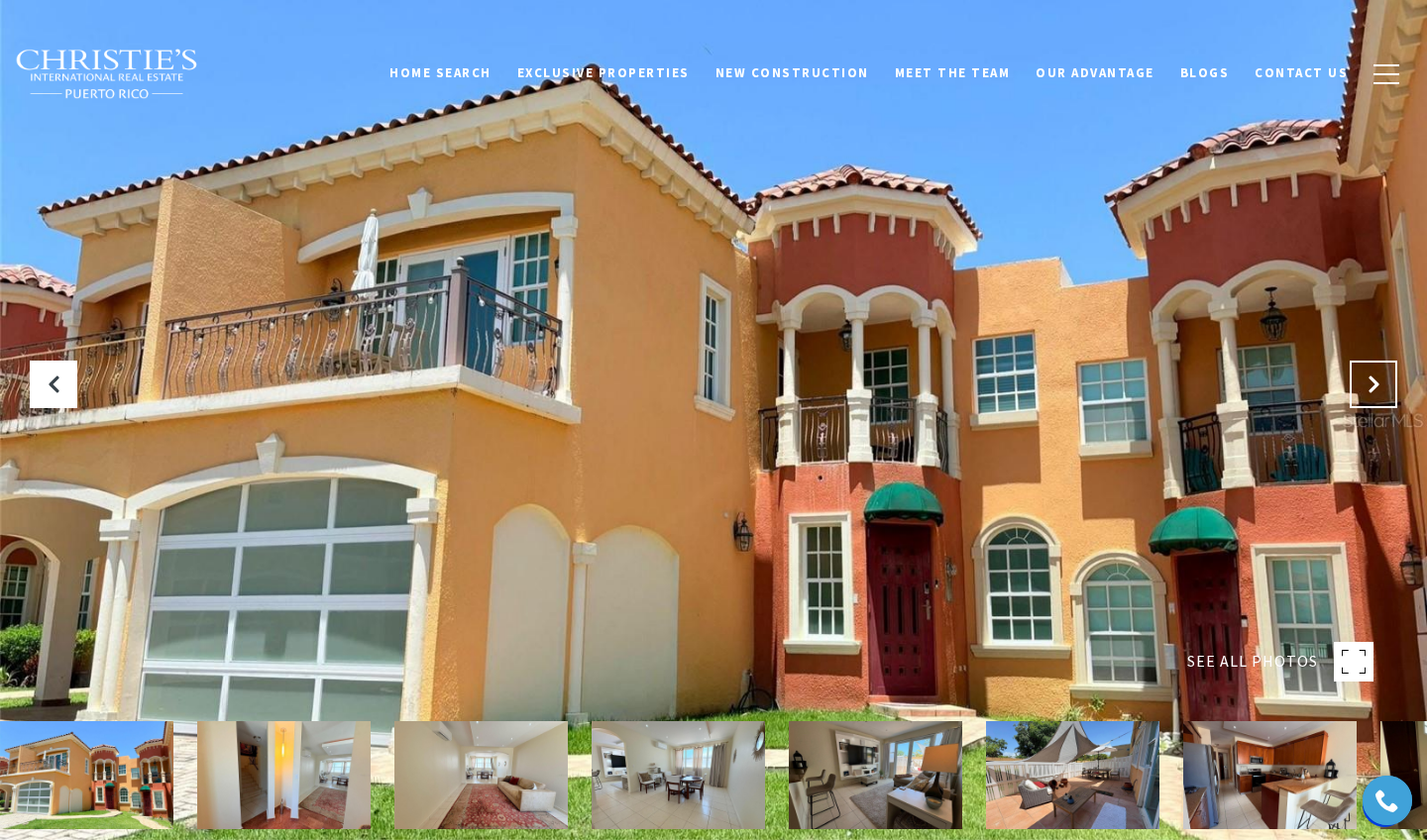 click at bounding box center [1373, 384] 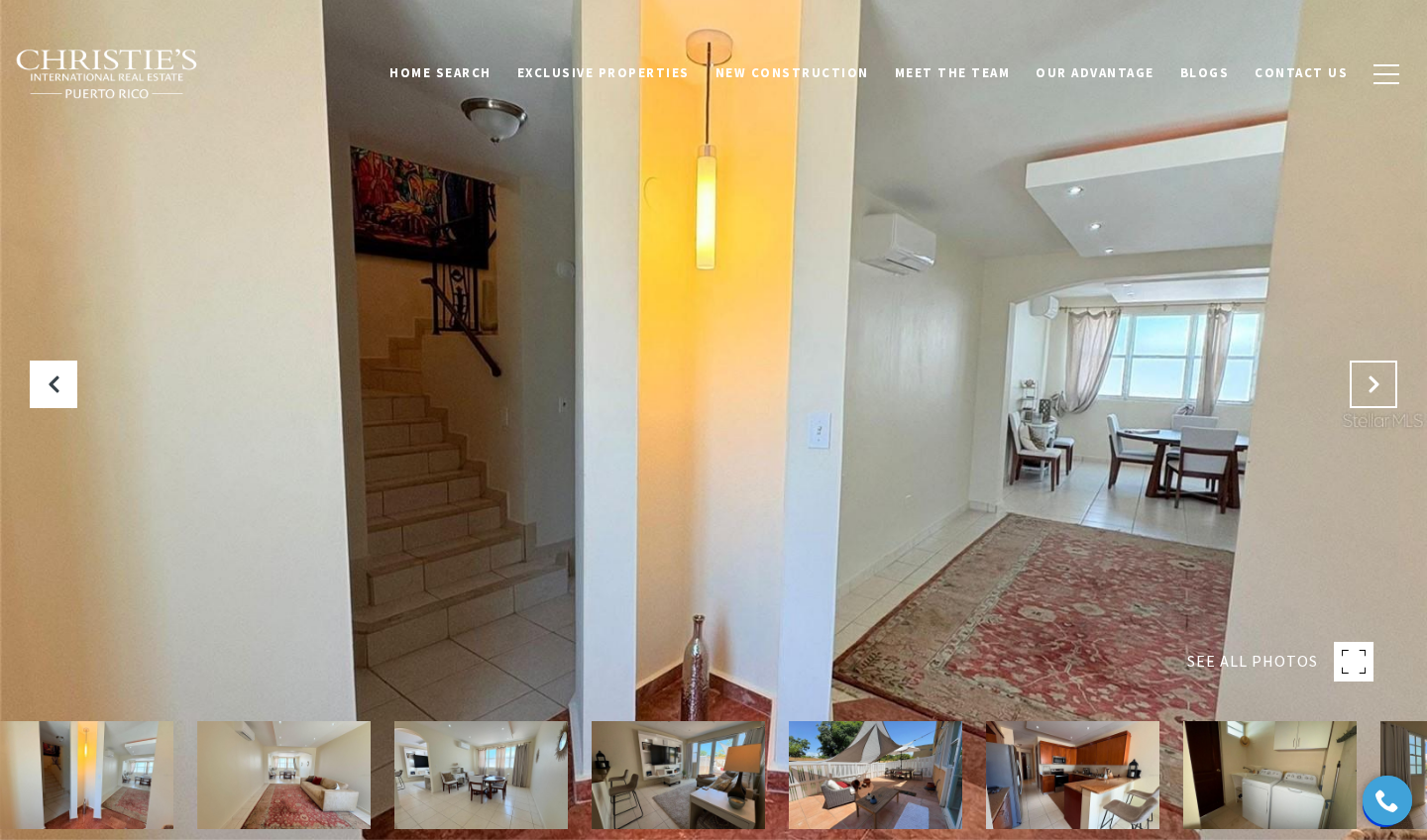 click at bounding box center (1373, 384) 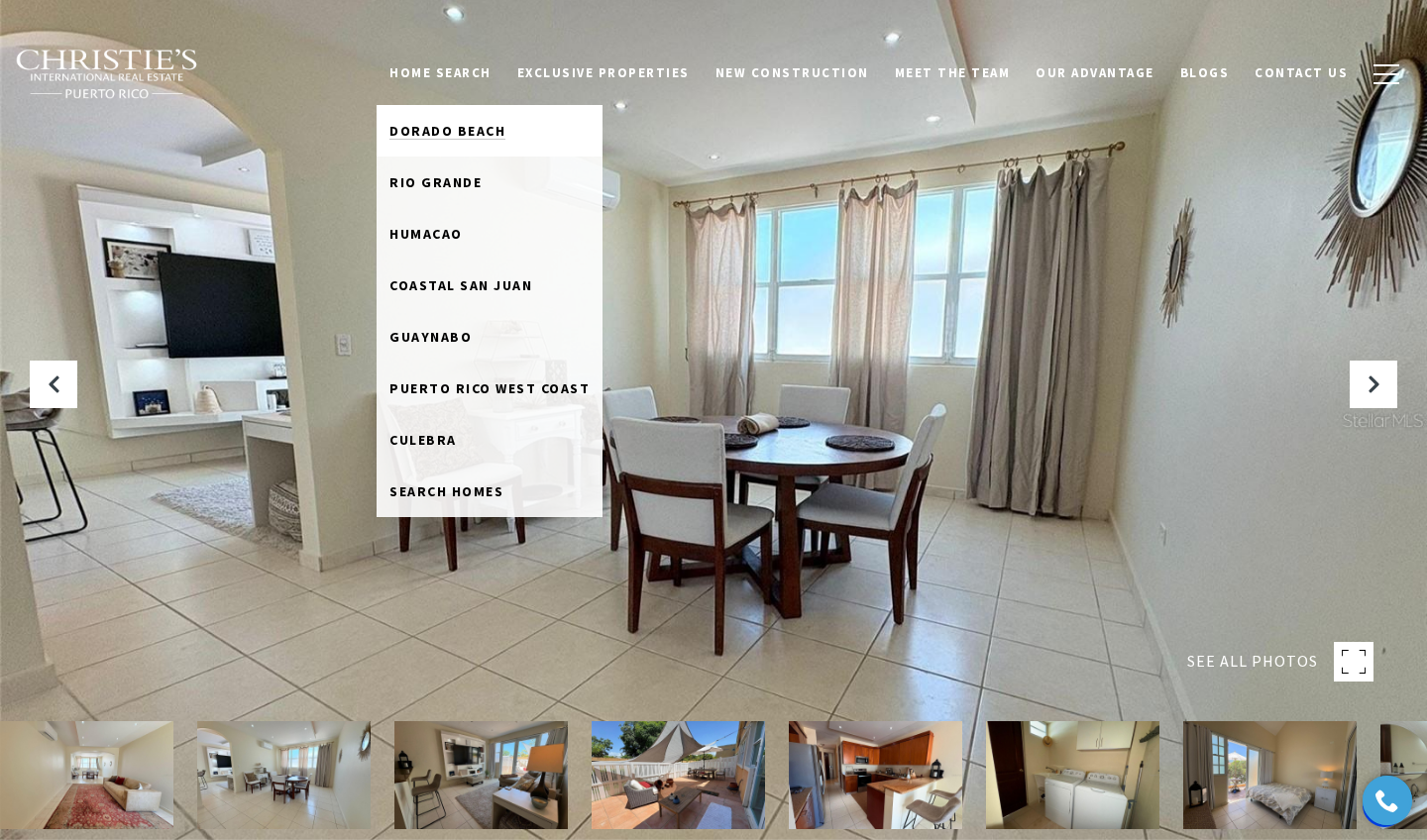 click on "Dorado Beach" at bounding box center (447, 131) 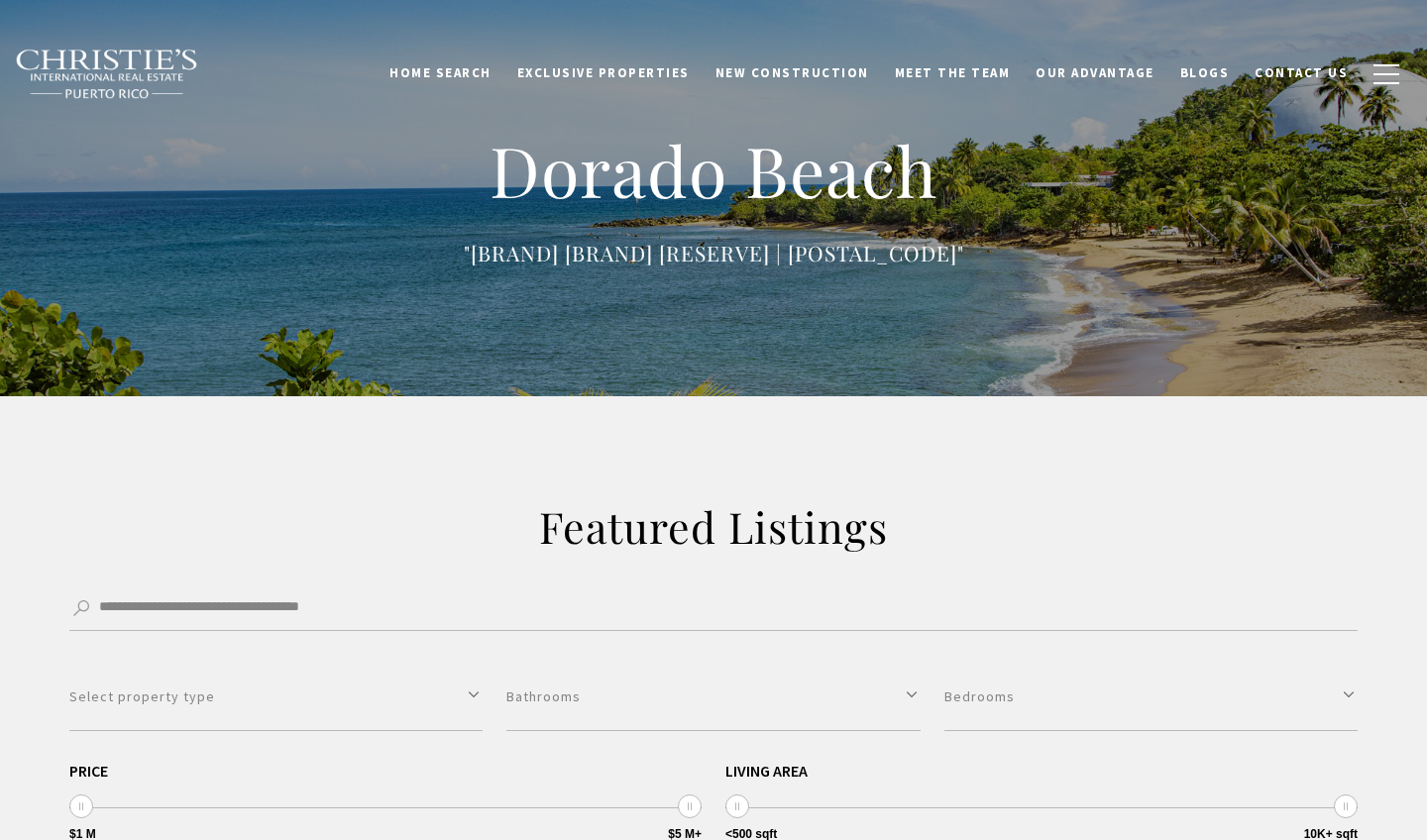 scroll, scrollTop: 0, scrollLeft: 0, axis: both 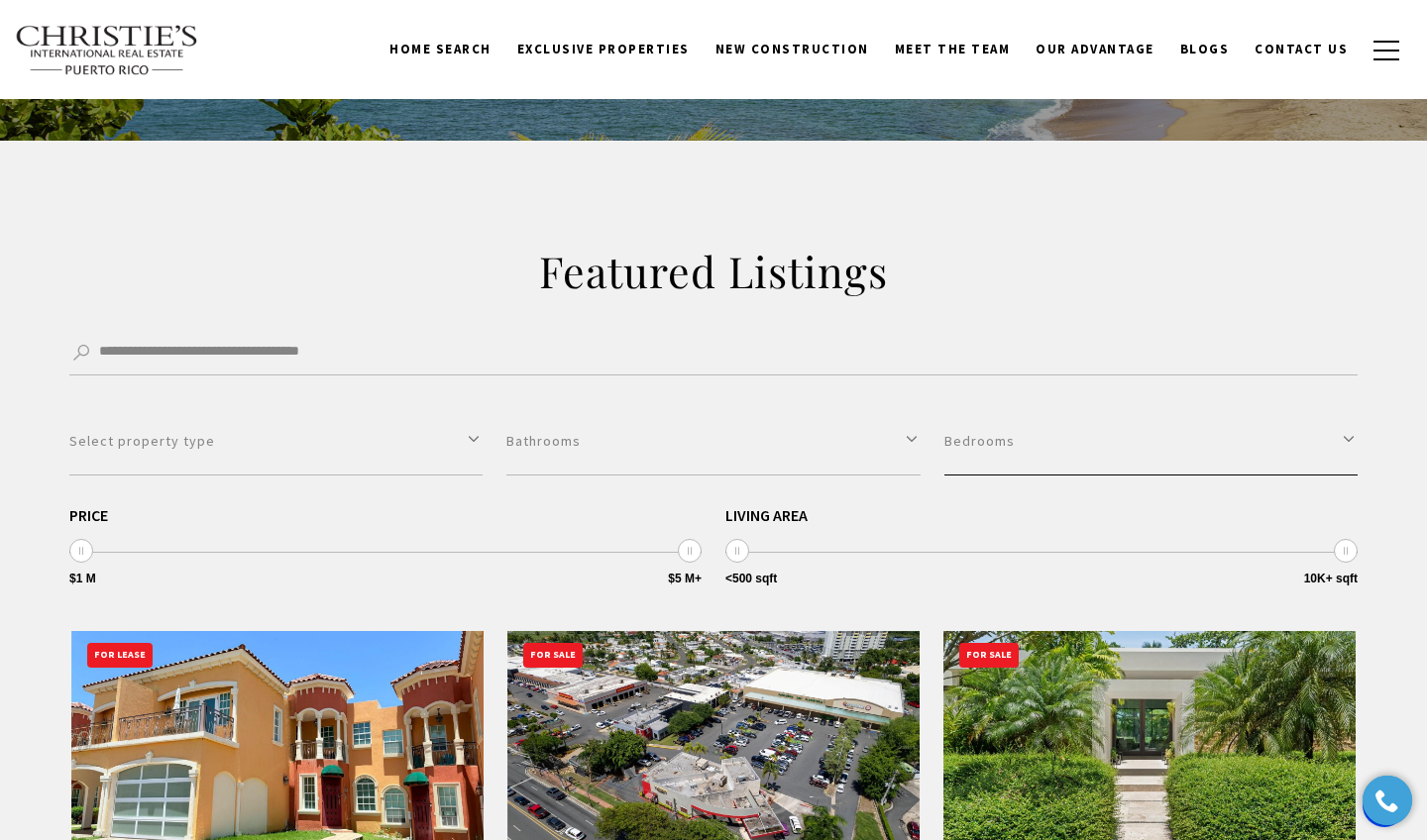 click on "Bedrooms" at bounding box center (1151, 441) 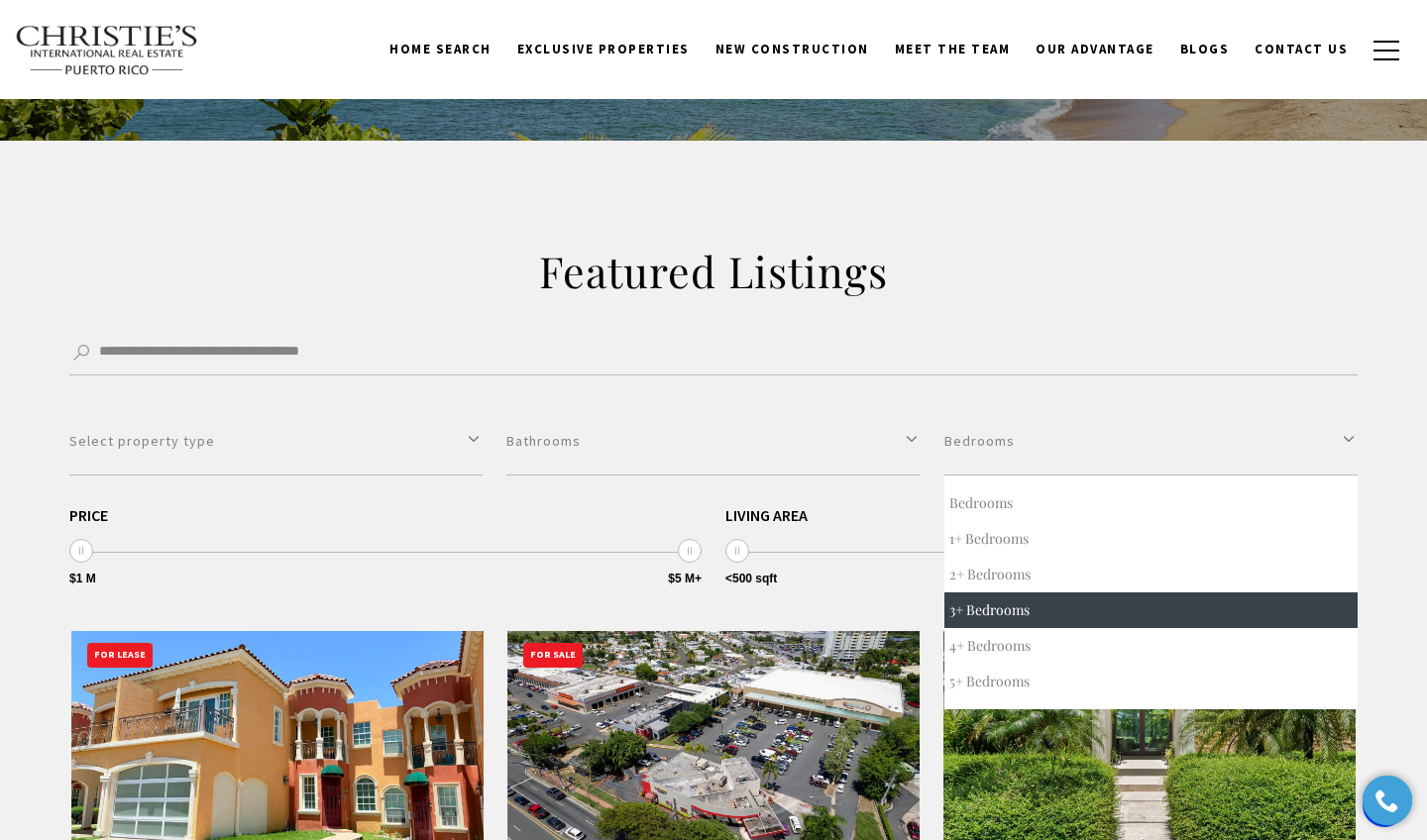 click on "3+ Bedrooms" at bounding box center (1151, 610) 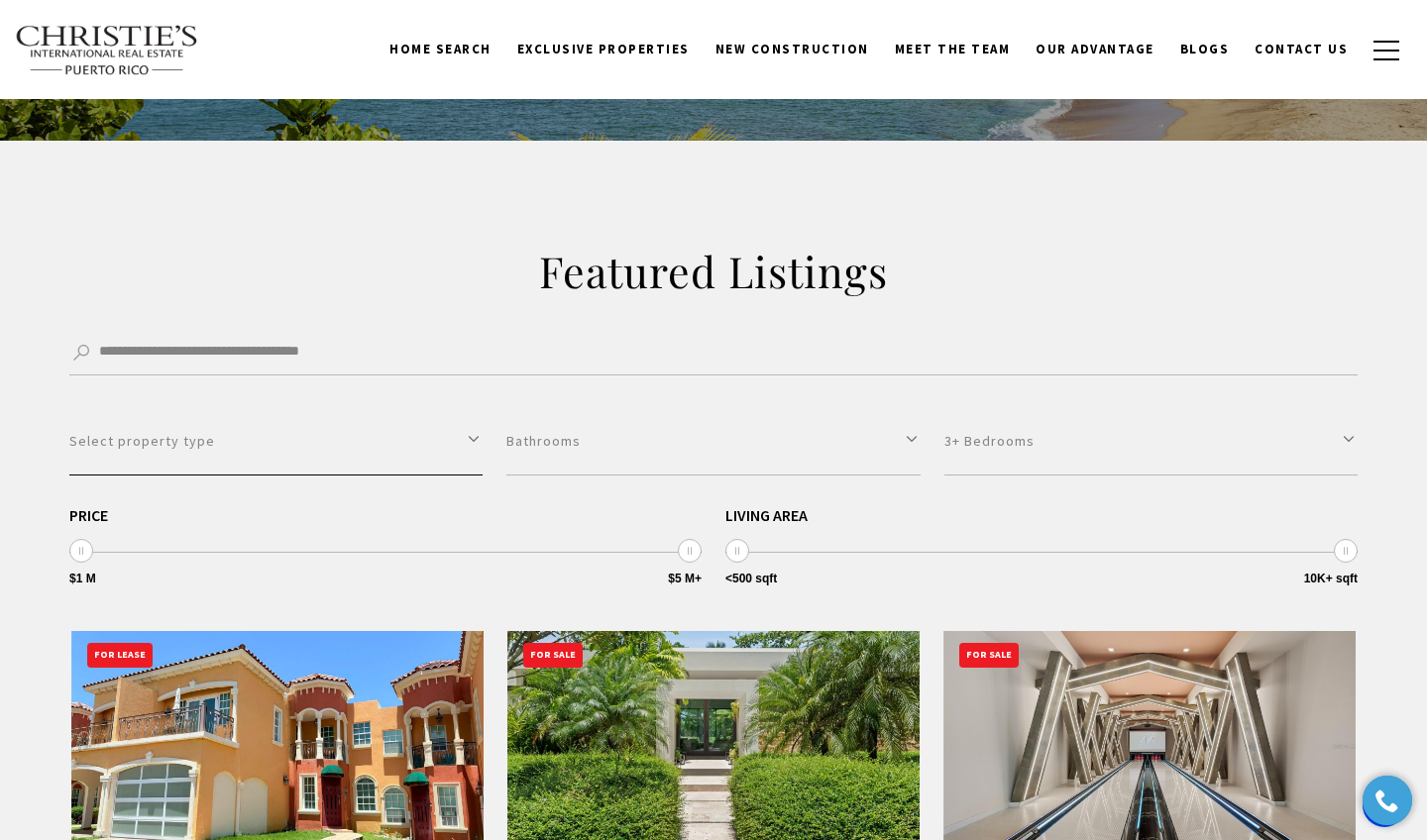 click on "Select property type" at bounding box center (275, 441) 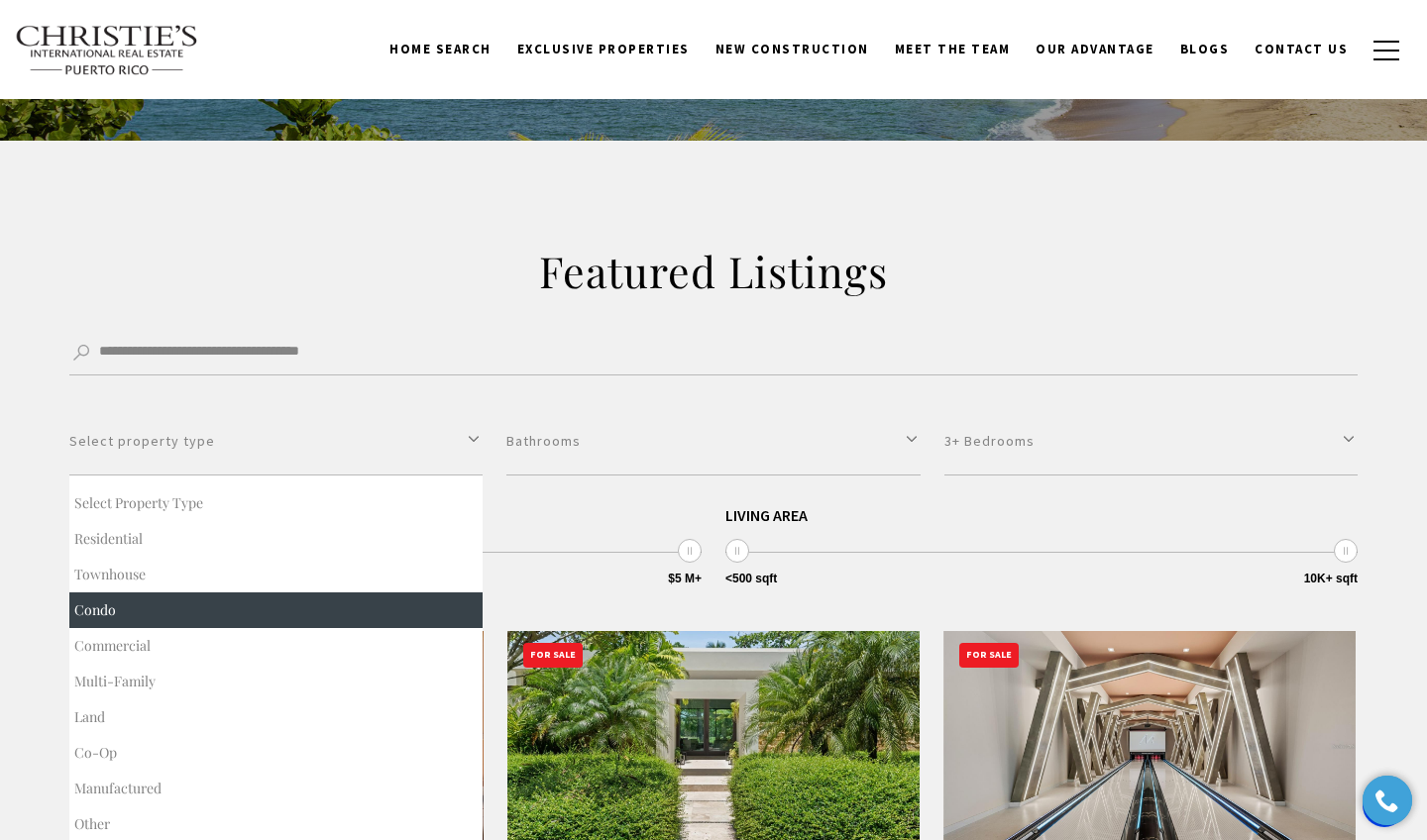 click on "Condo" at bounding box center [275, 610] 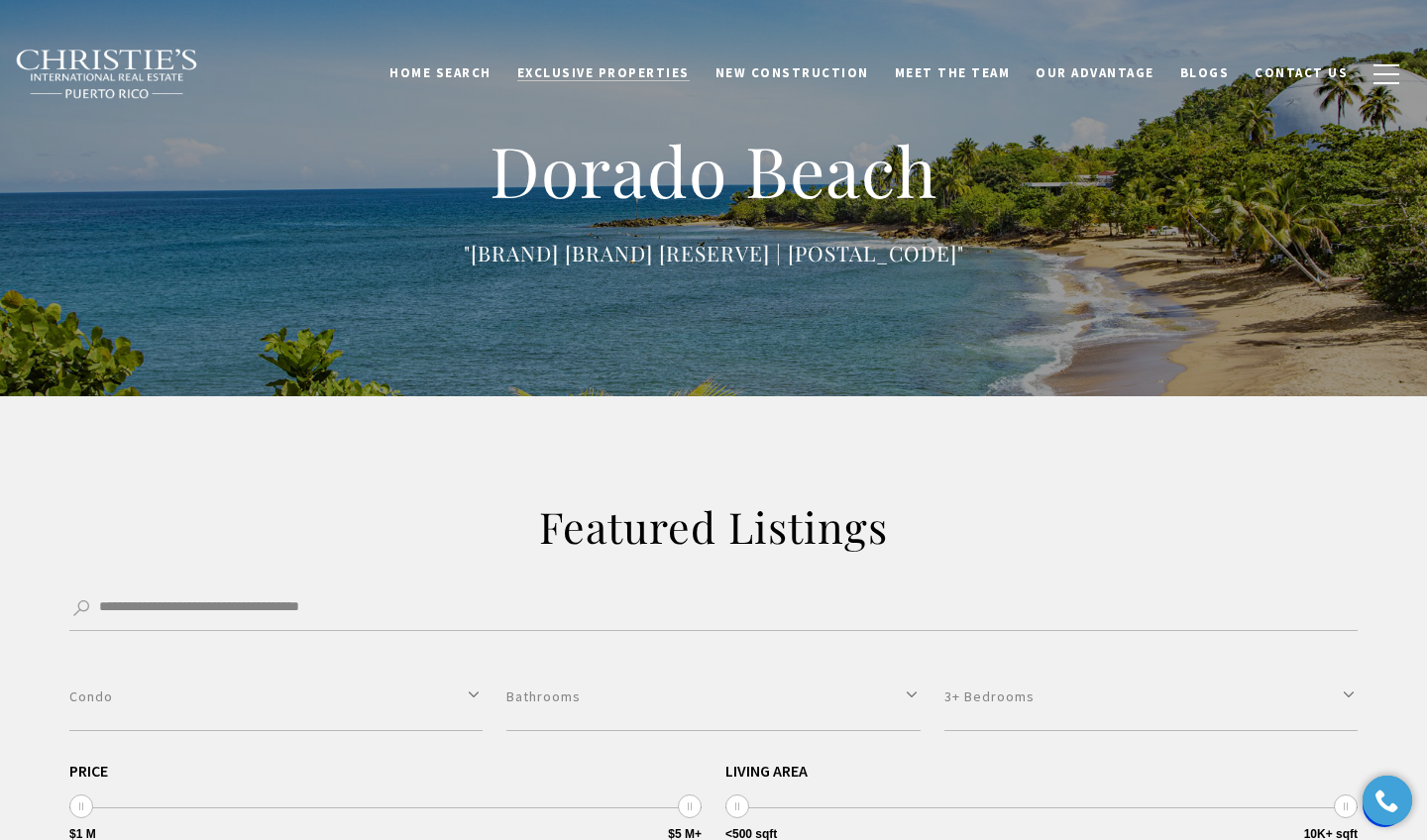 scroll, scrollTop: 0, scrollLeft: 0, axis: both 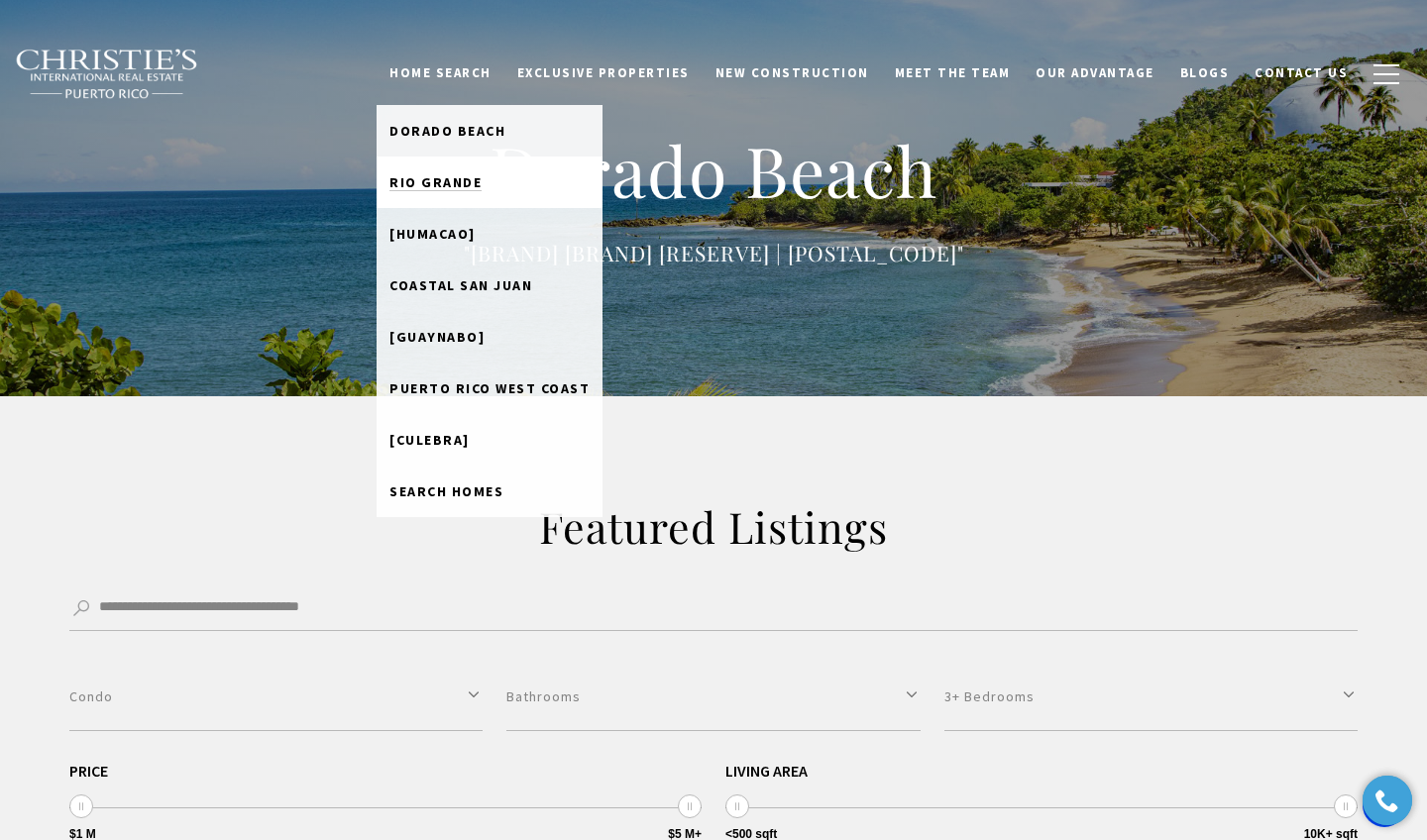 click on "Rio Grande" at bounding box center [435, 182] 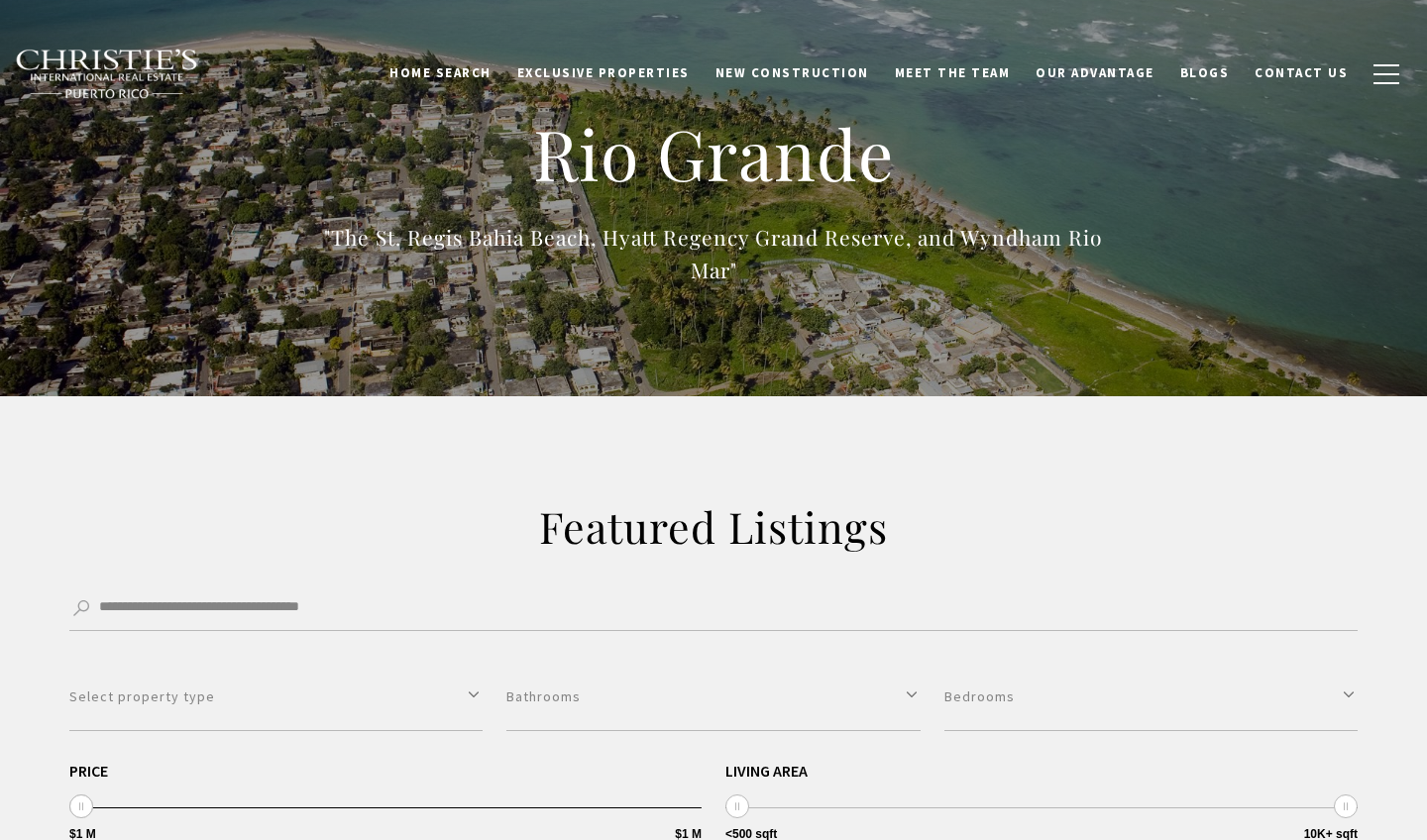 scroll, scrollTop: 0, scrollLeft: 0, axis: both 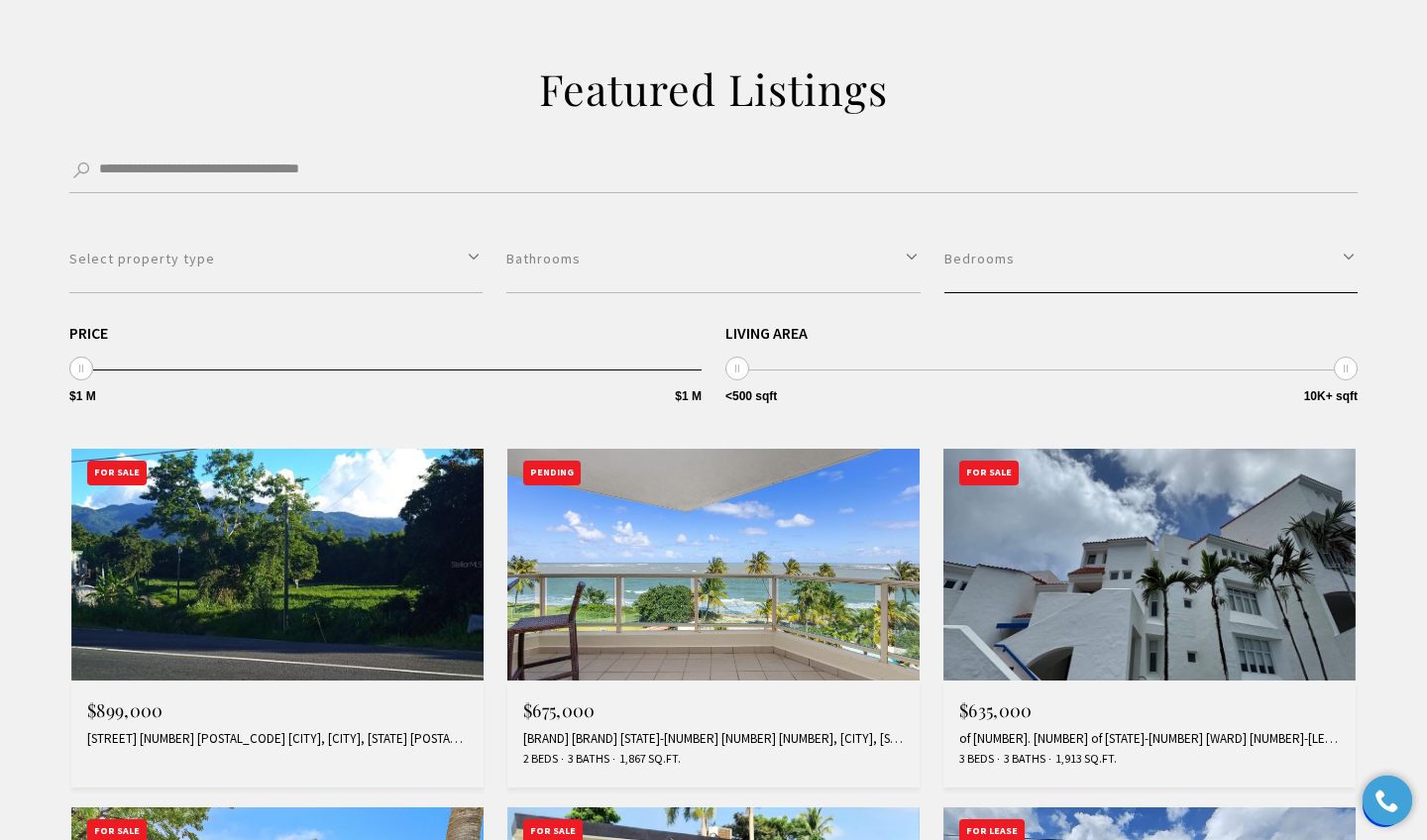 click on "Bedrooms" at bounding box center [1151, 259] 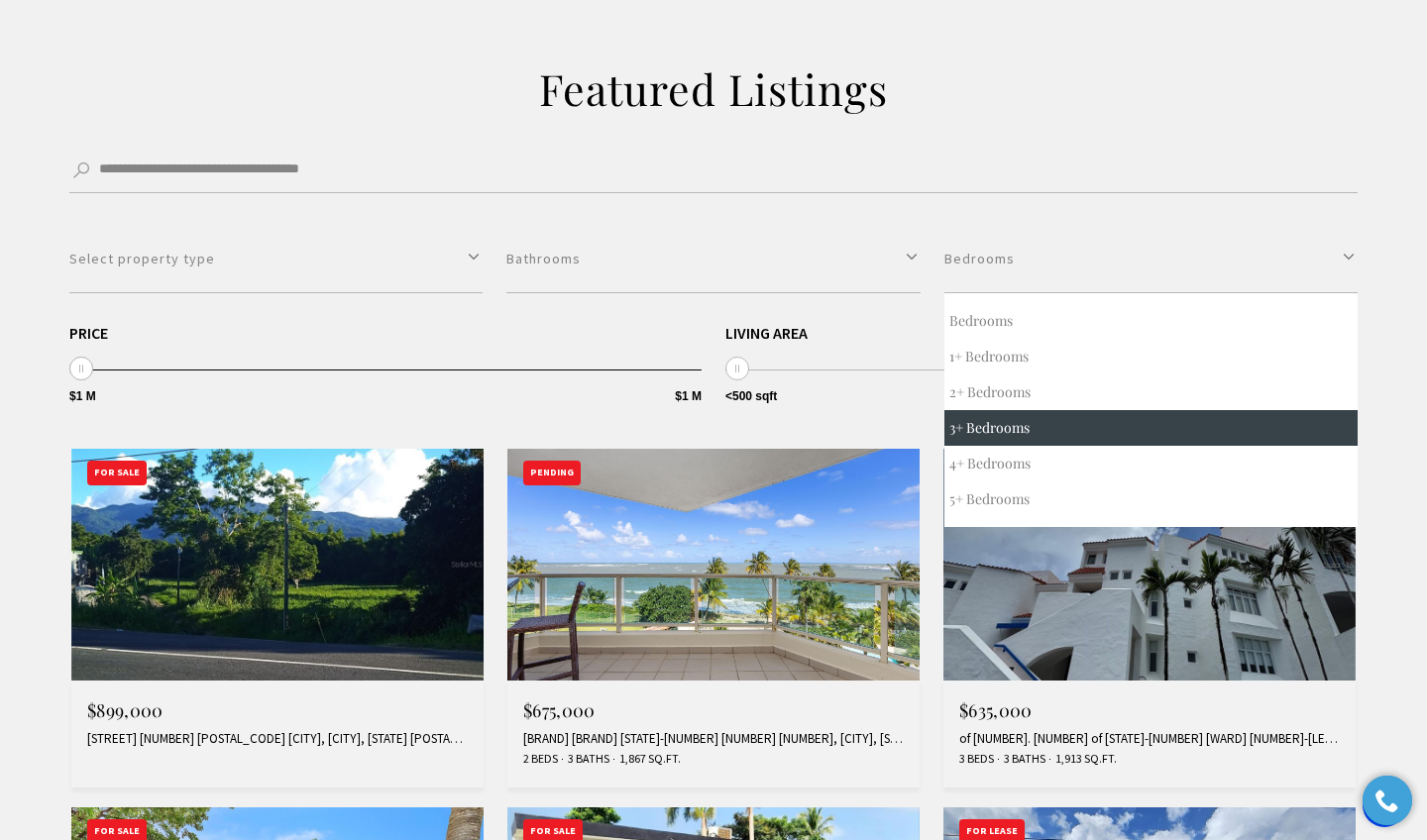 click on "3+ Bedrooms" at bounding box center [1151, 428] 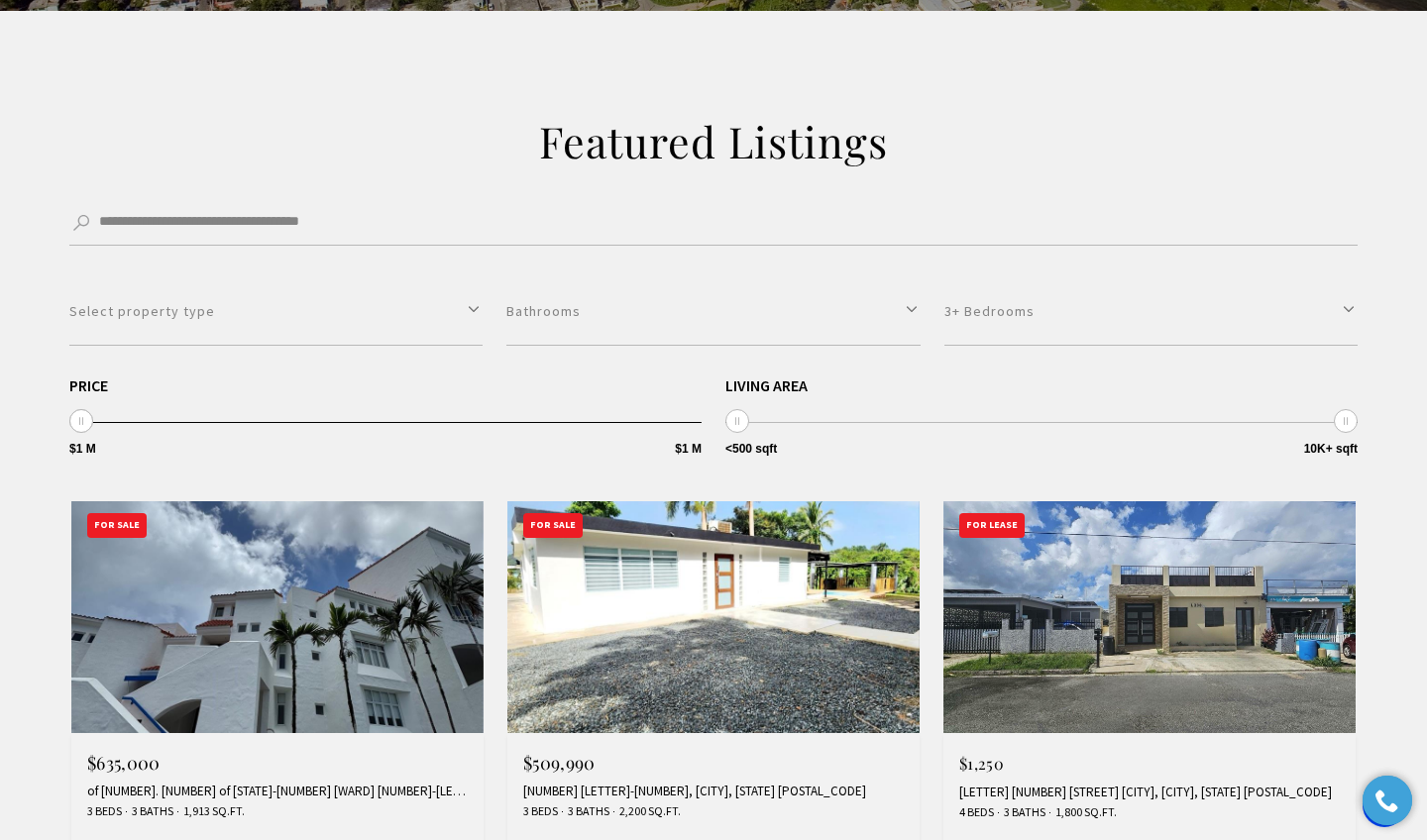 scroll, scrollTop: 264, scrollLeft: 0, axis: vertical 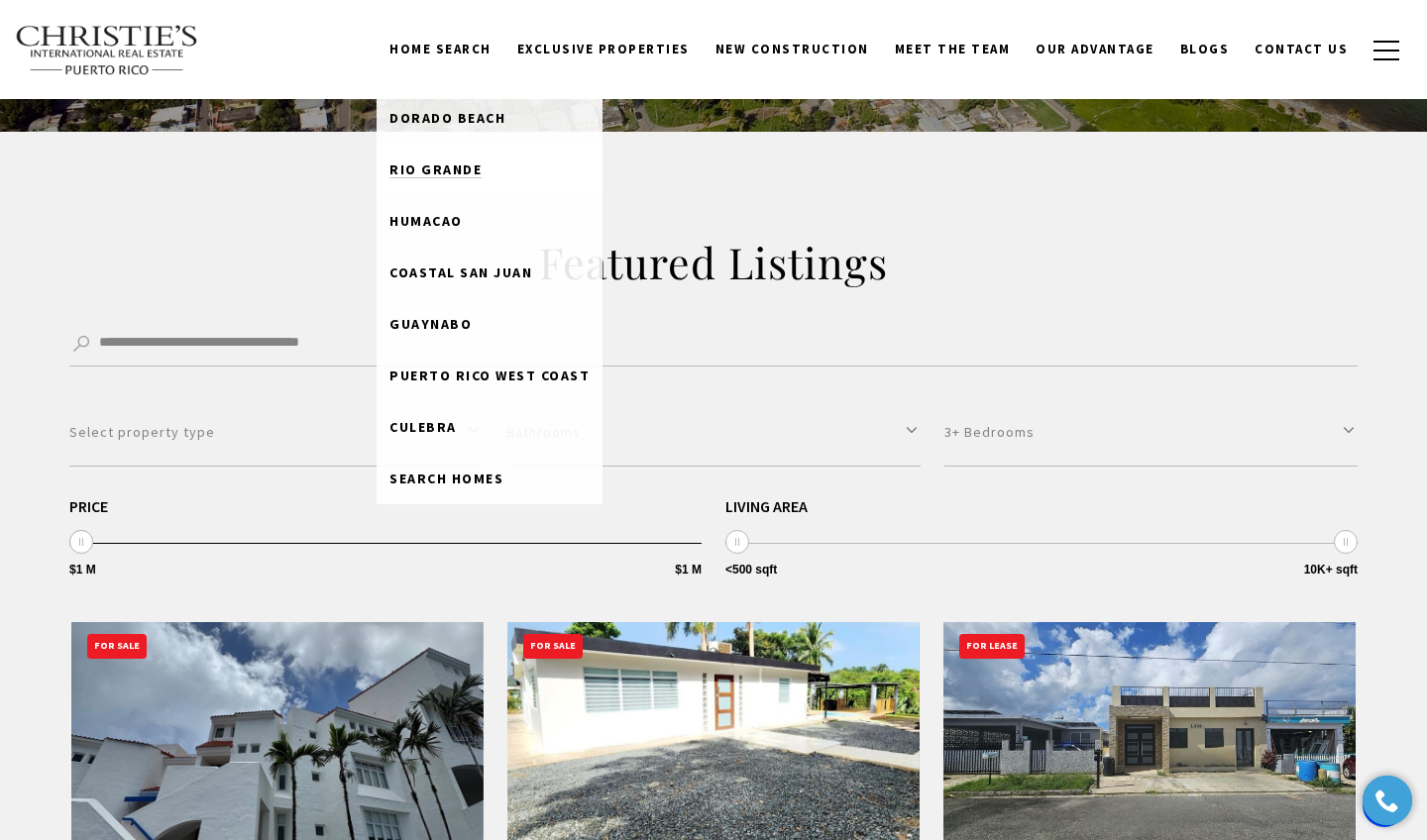 click on "Rio Grande" at bounding box center (435, 169) 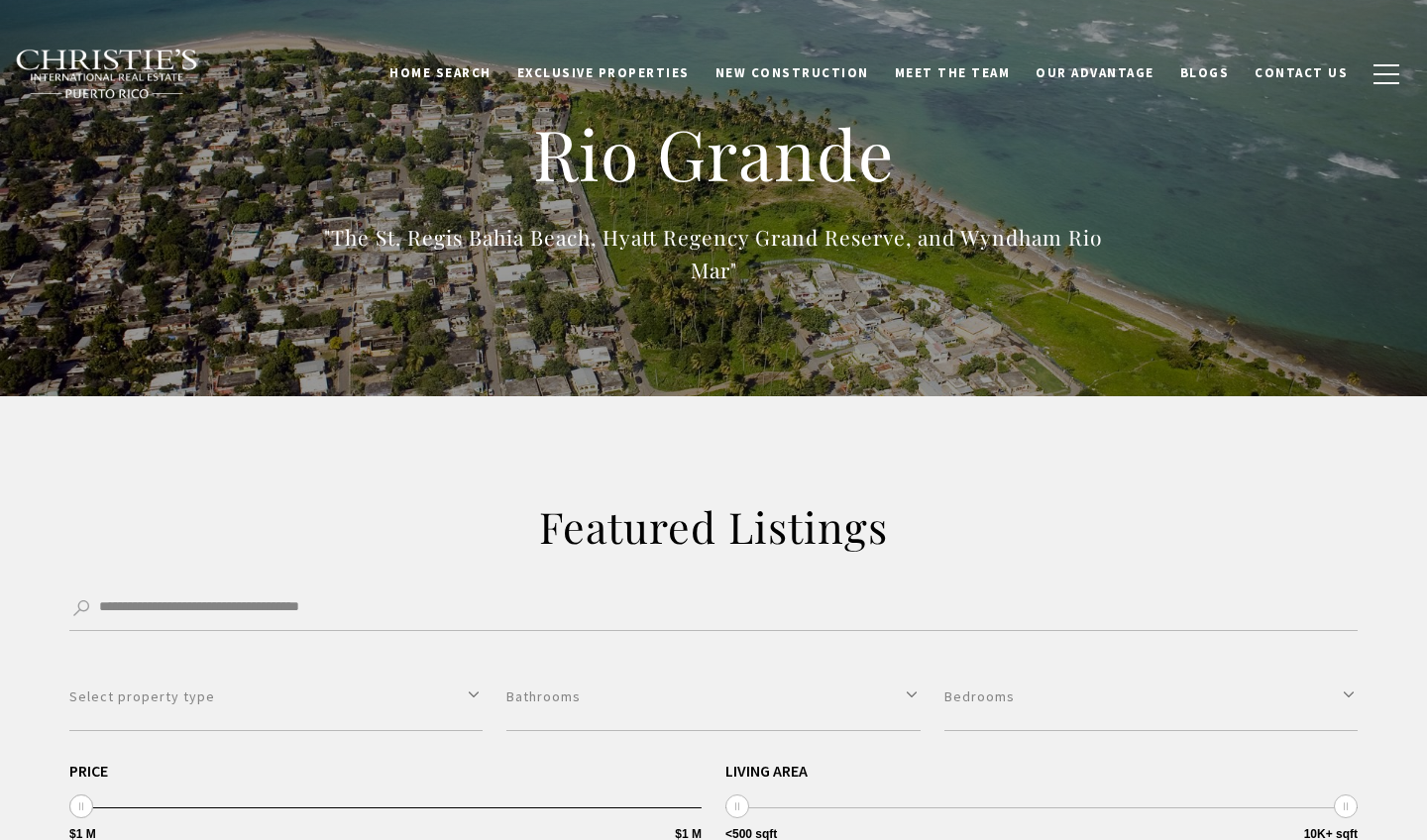 scroll, scrollTop: 0, scrollLeft: 0, axis: both 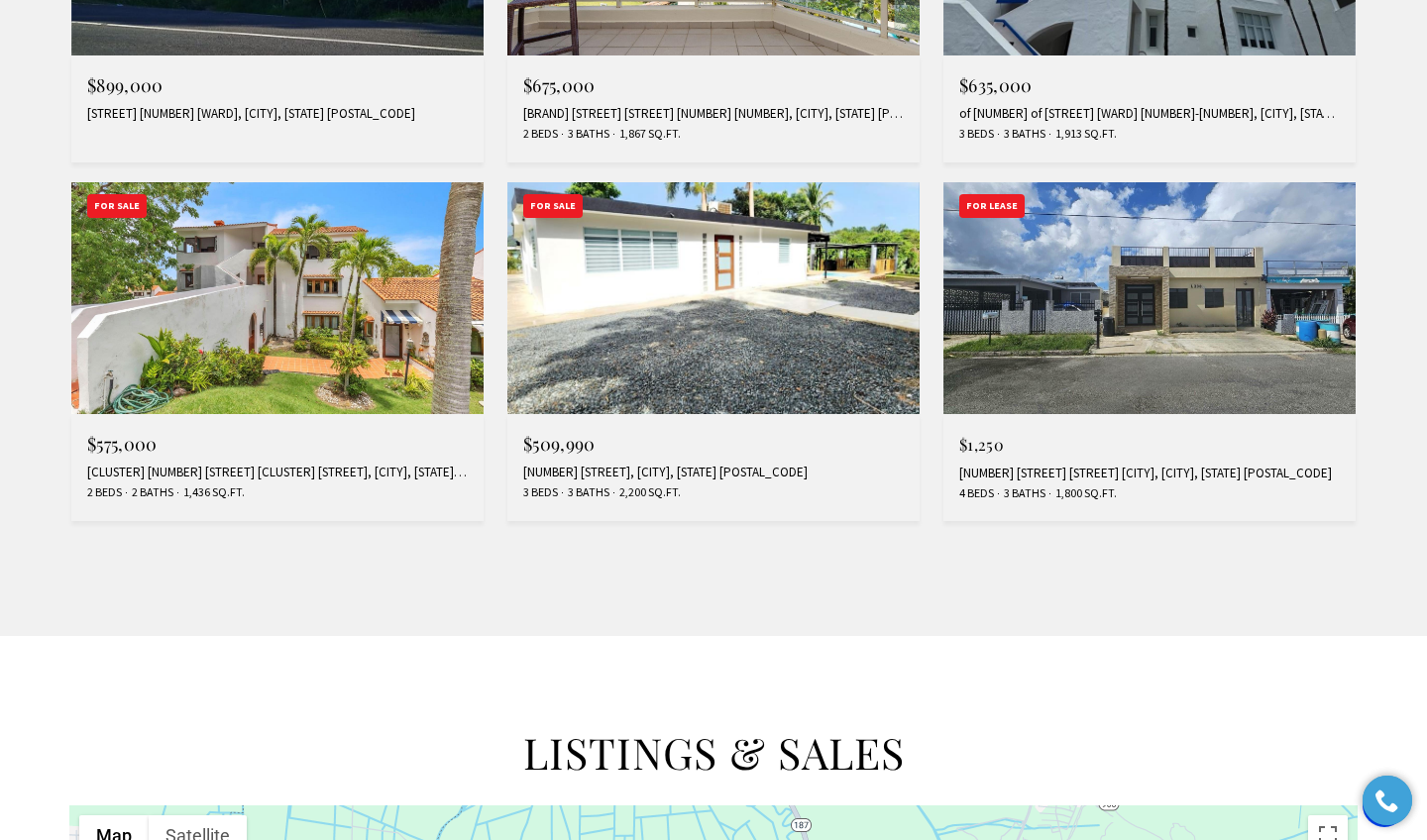 click at bounding box center (277, 298) 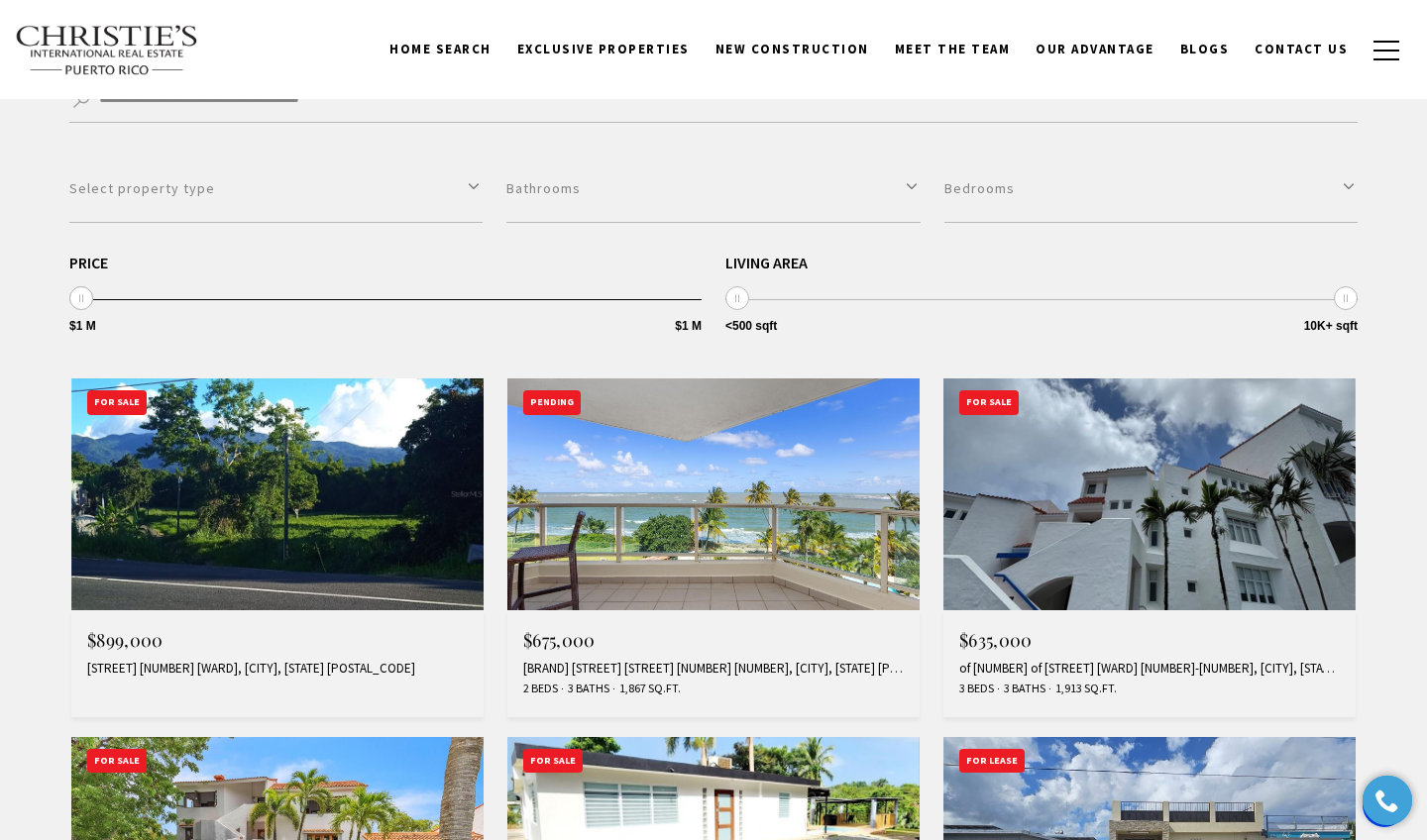 scroll, scrollTop: 0, scrollLeft: 0, axis: both 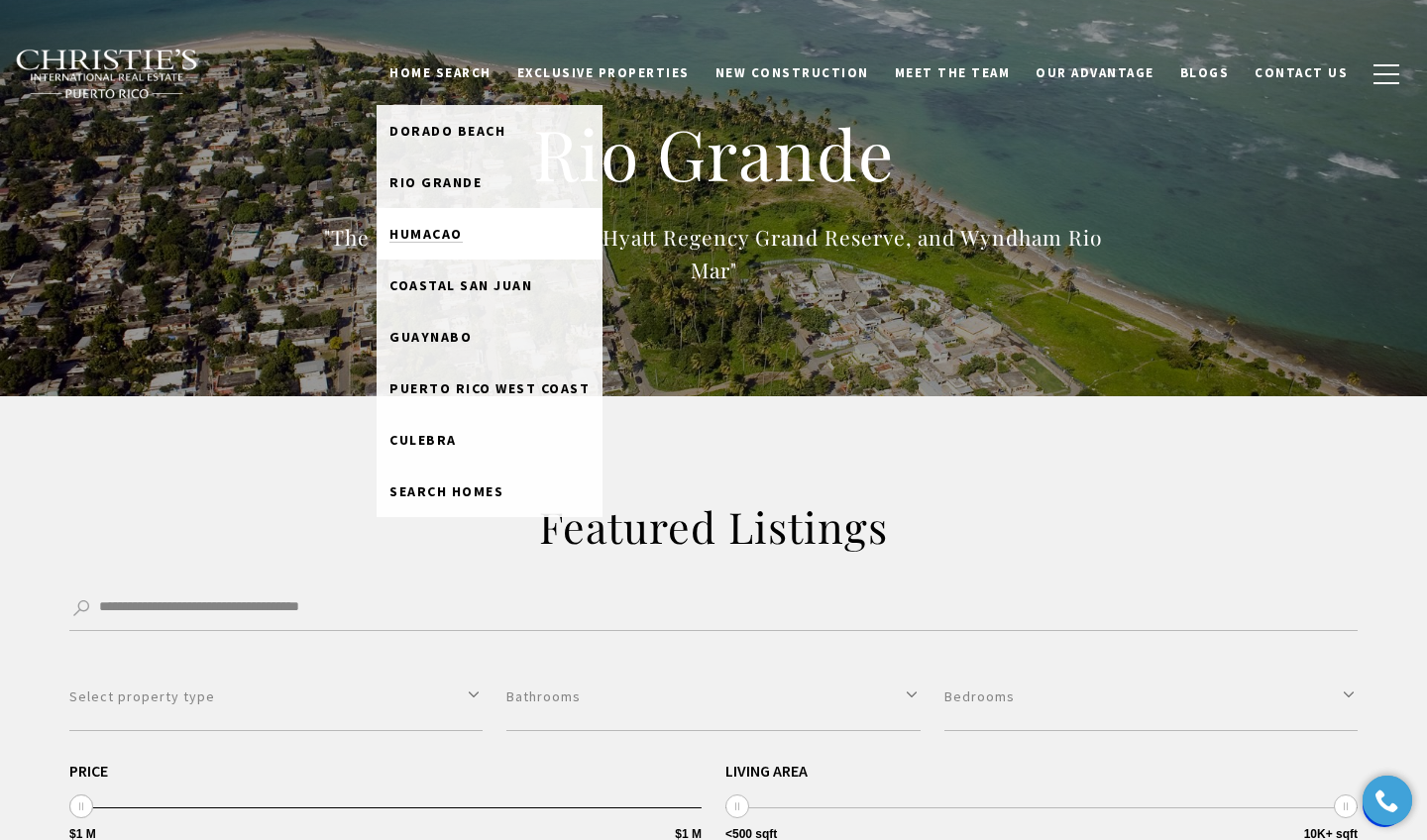 click on "Humacao" at bounding box center (426, 234) 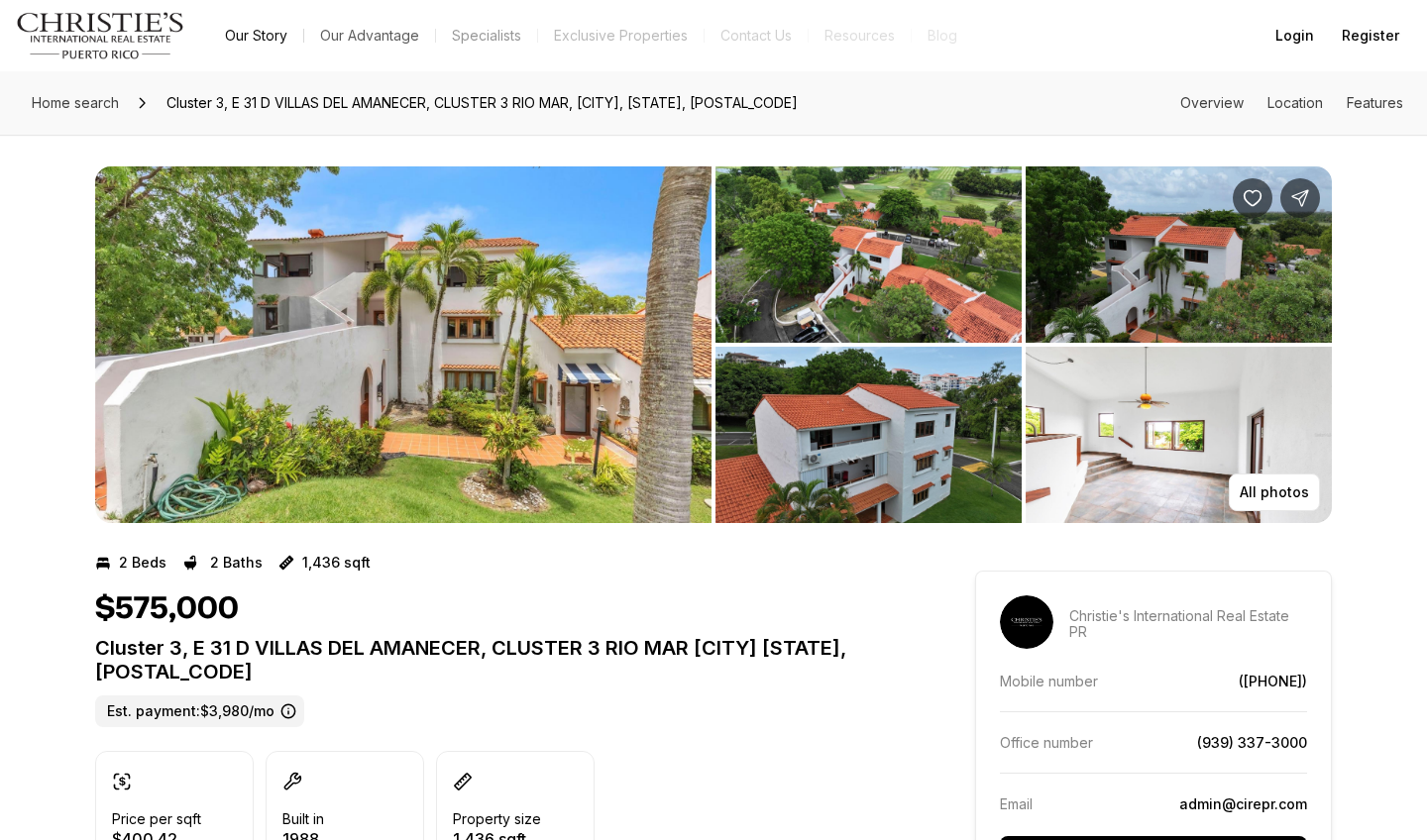 scroll, scrollTop: 0, scrollLeft: 0, axis: both 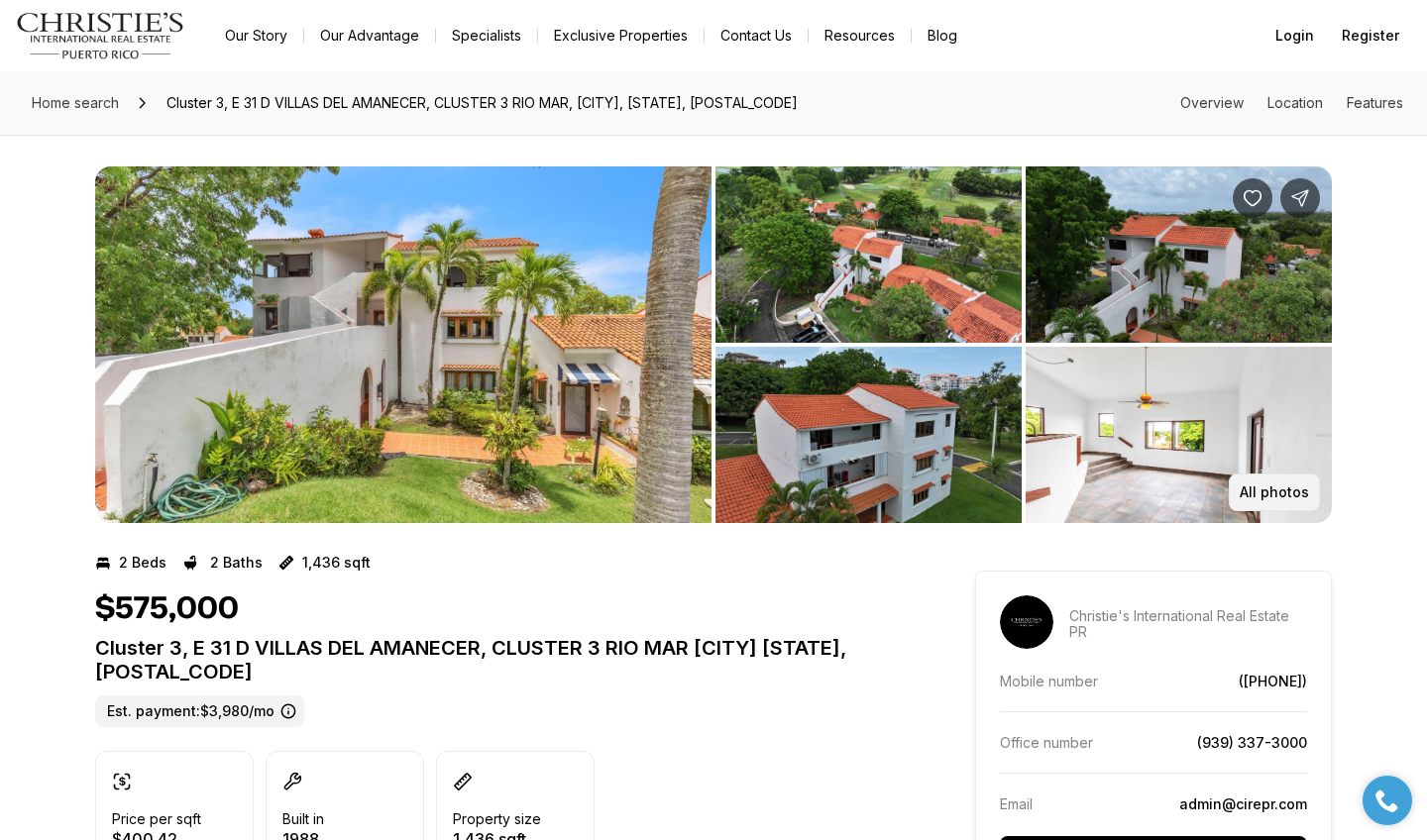 click on "All photos" at bounding box center (1274, 492) 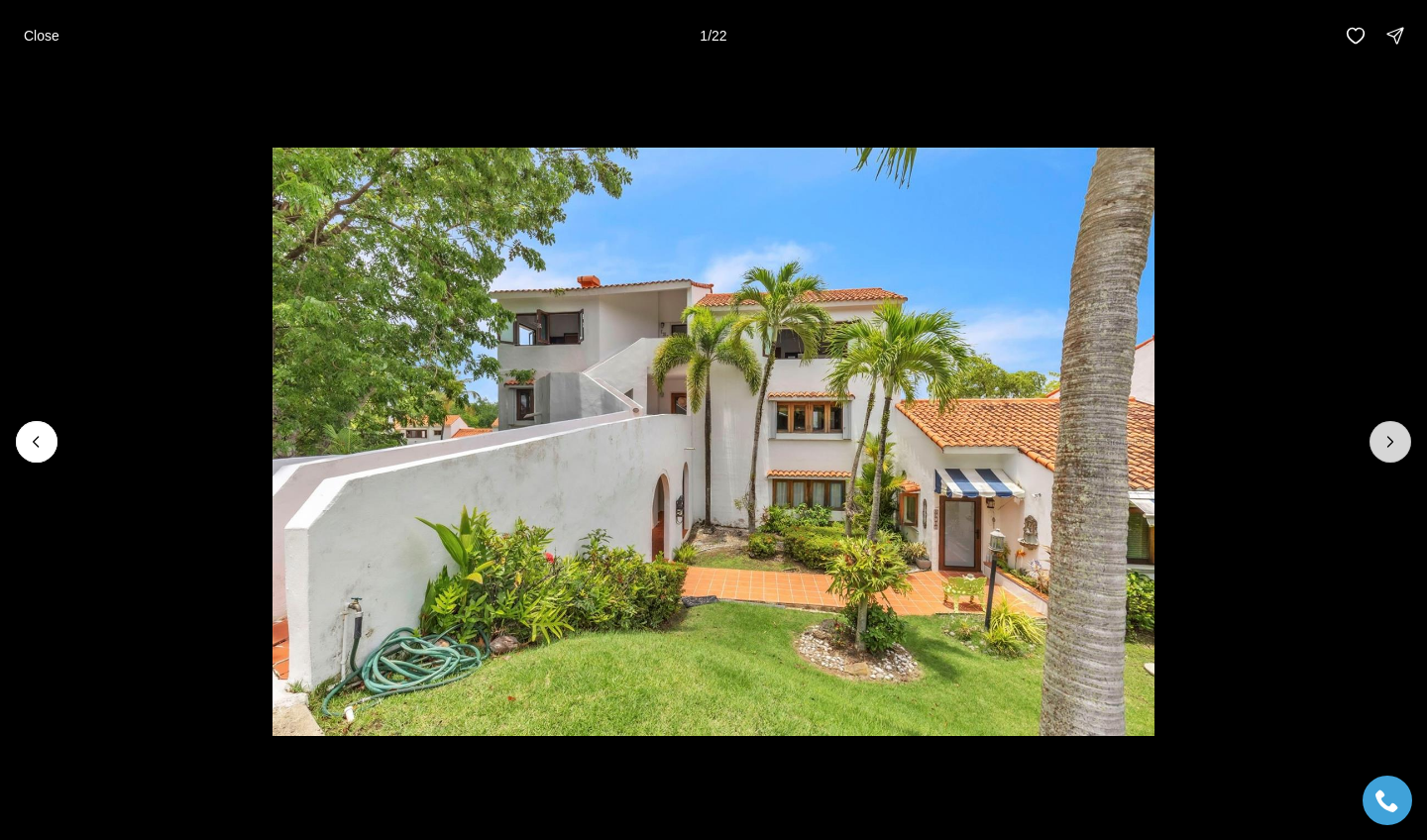 click 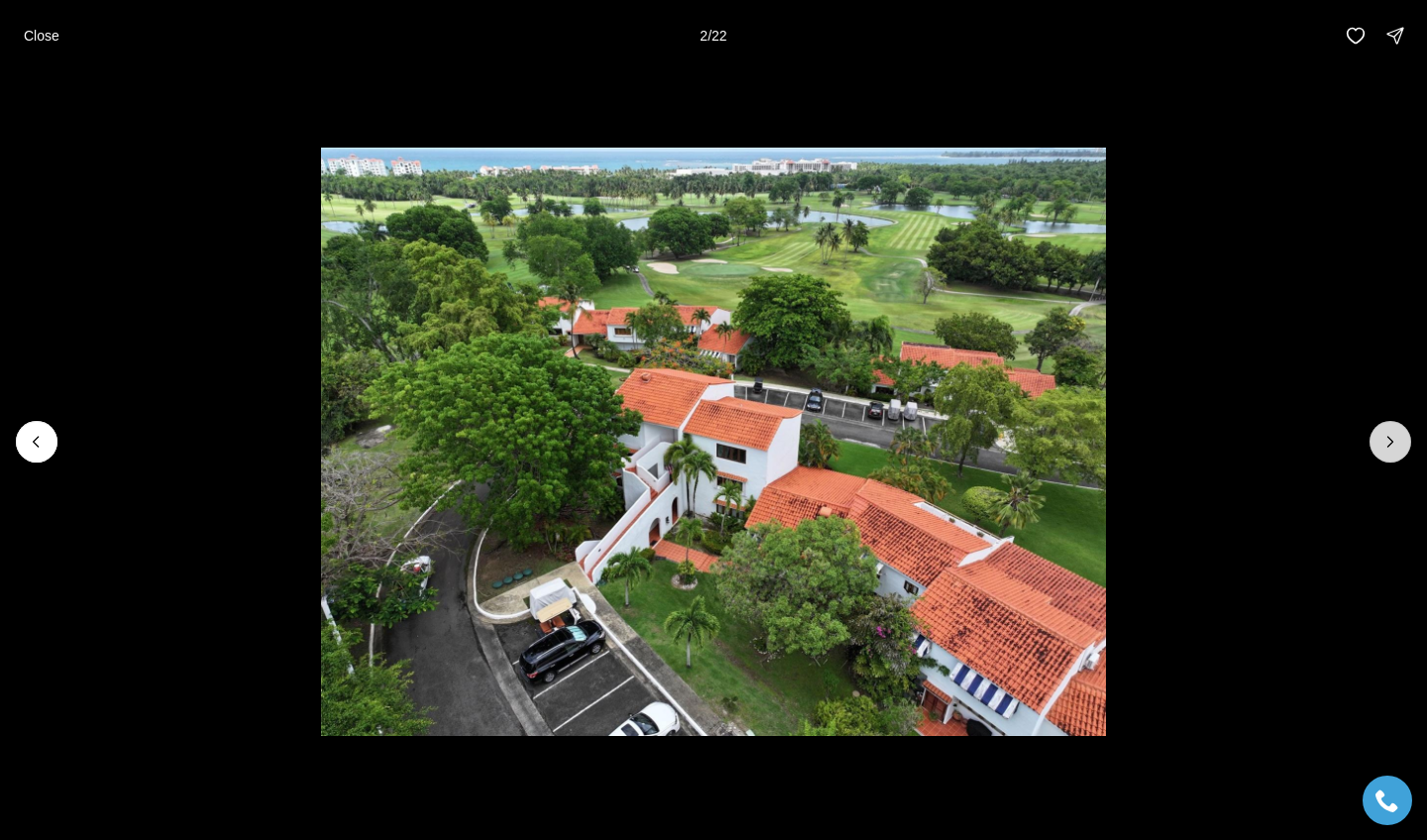 click 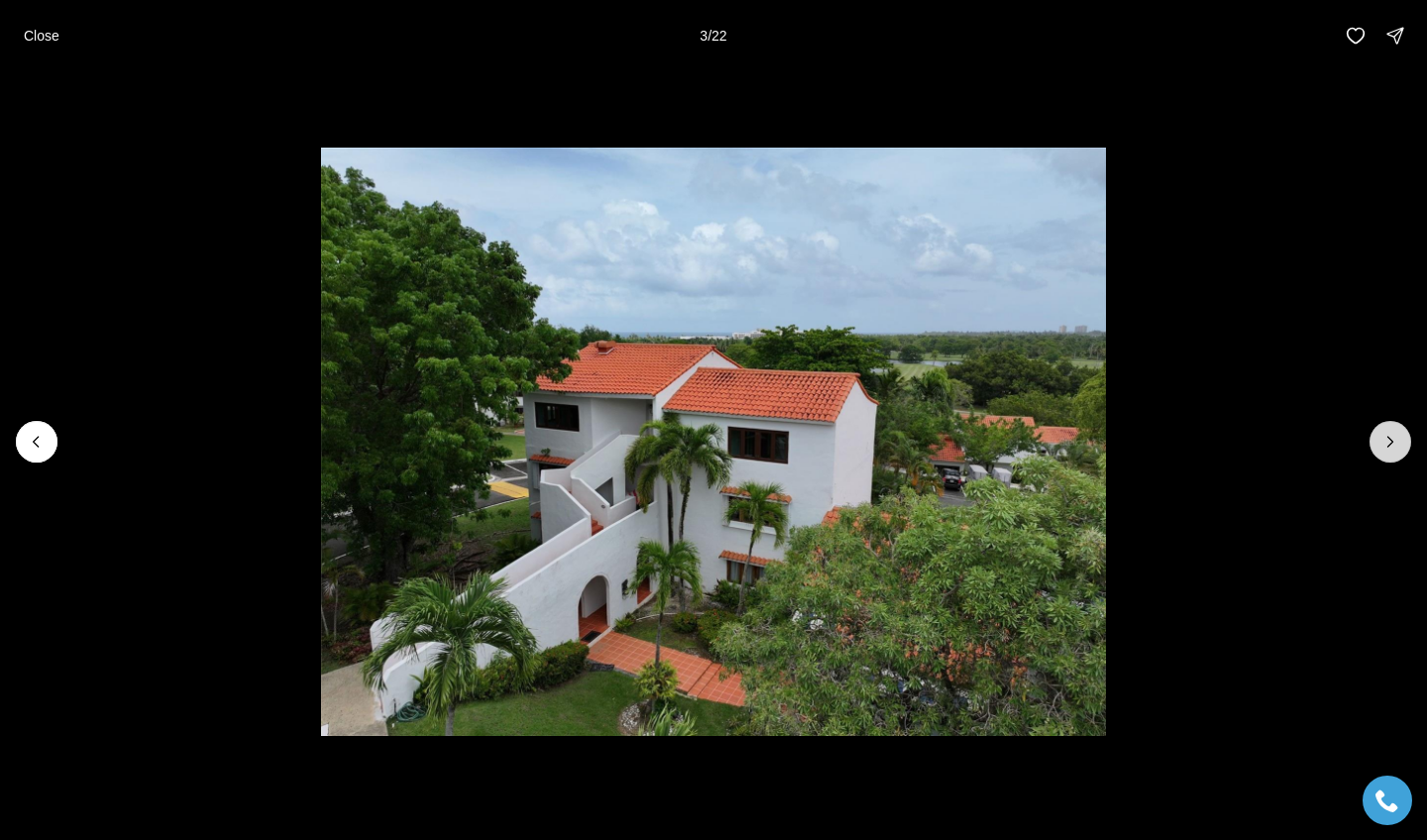 click 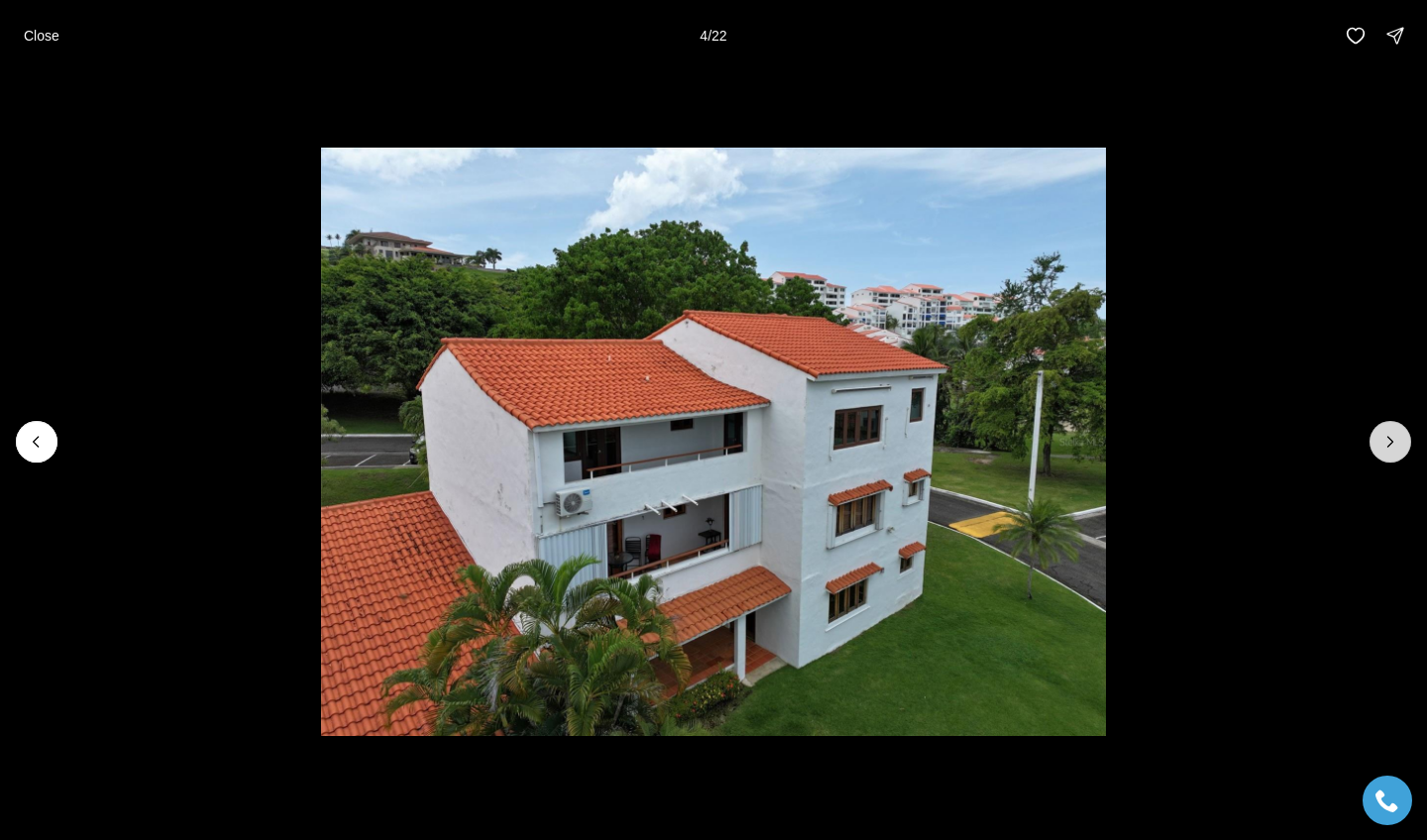 click 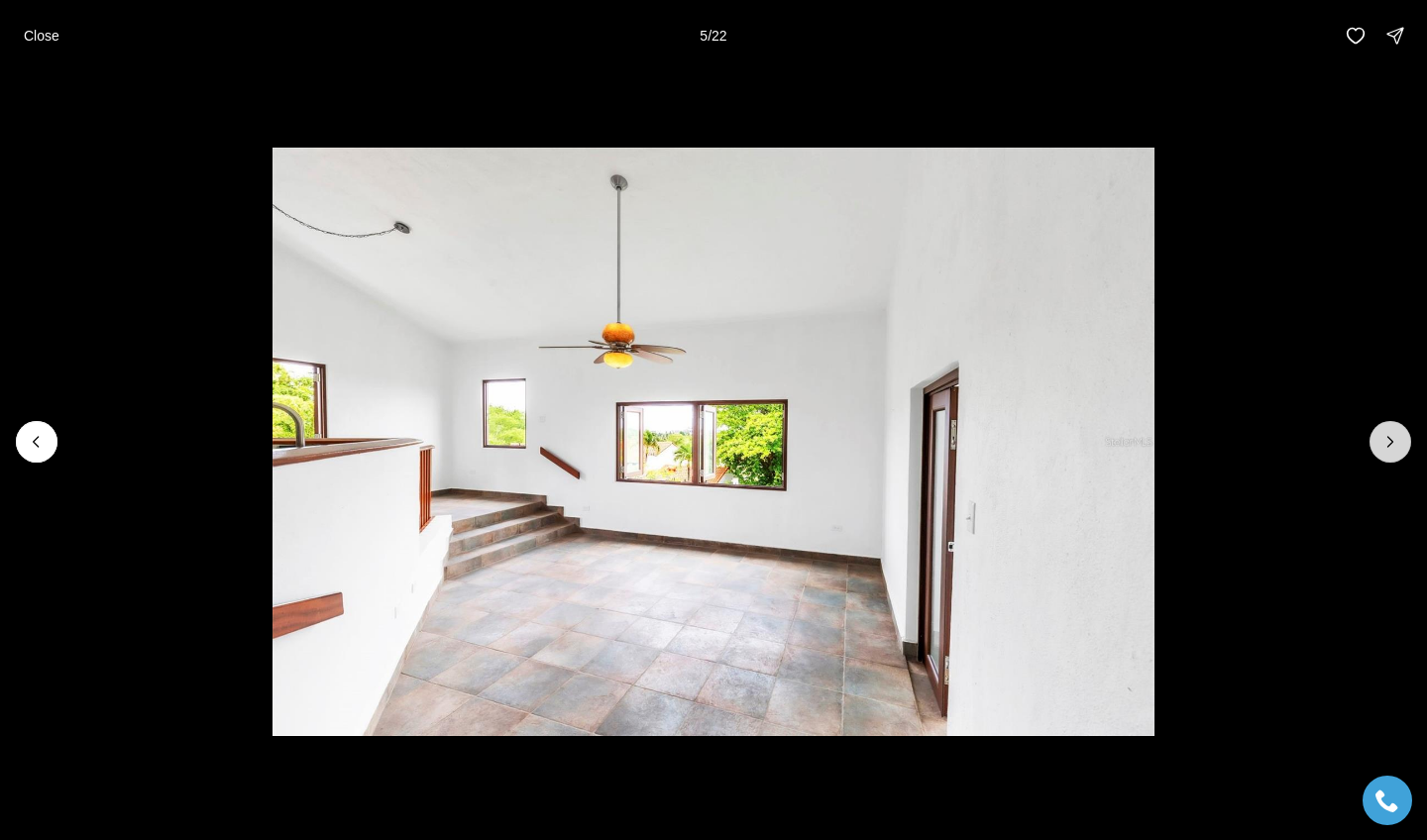 click 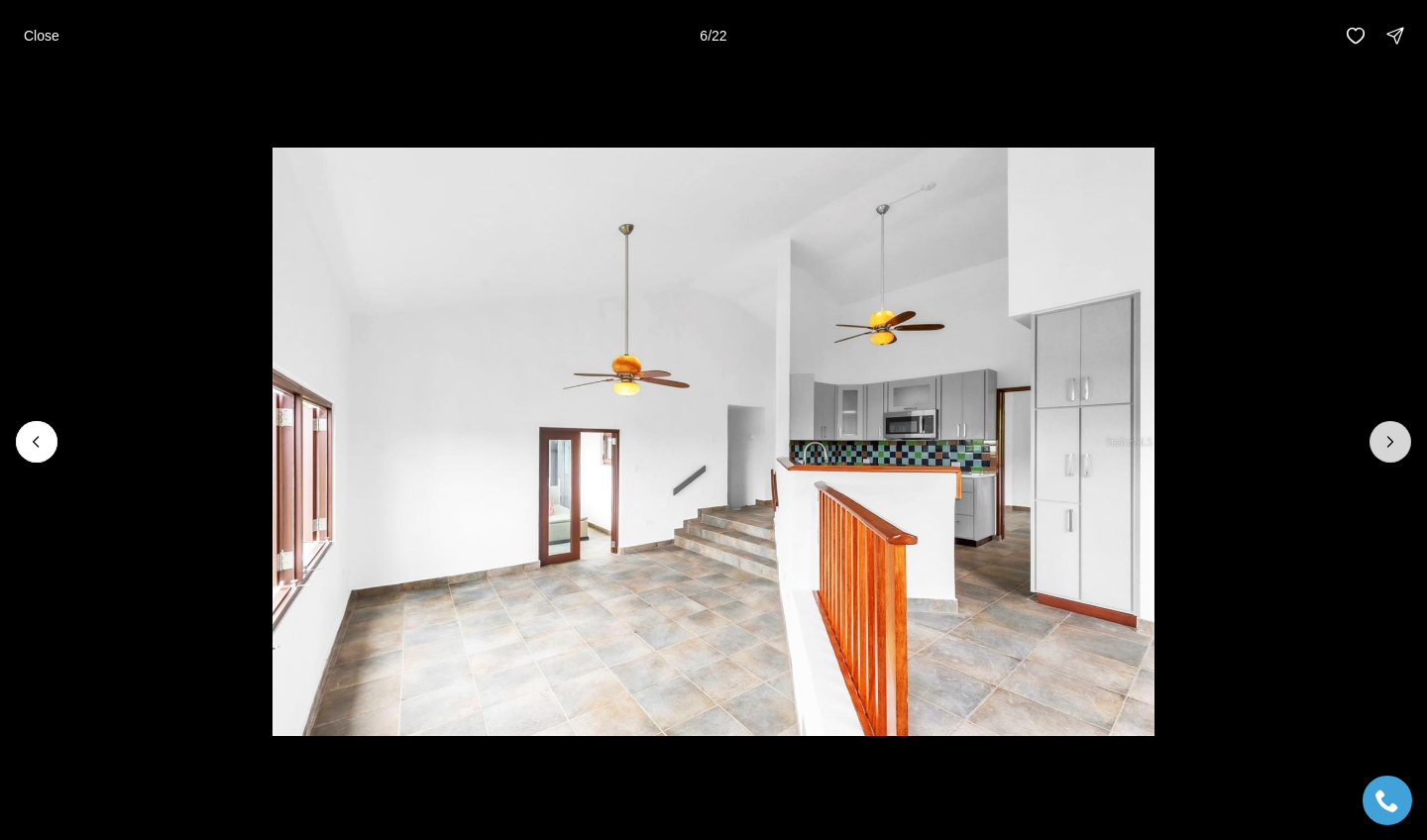 click 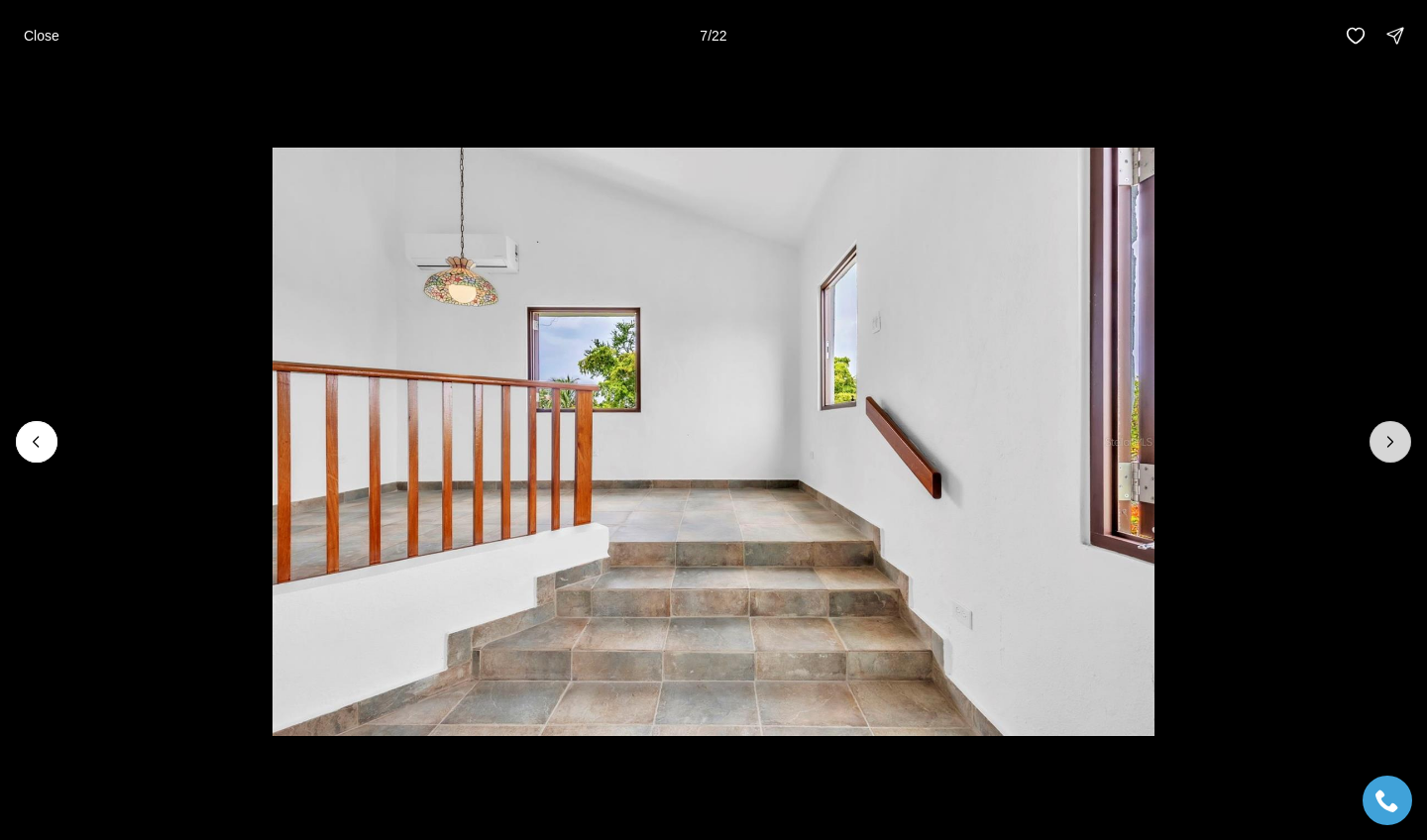 click 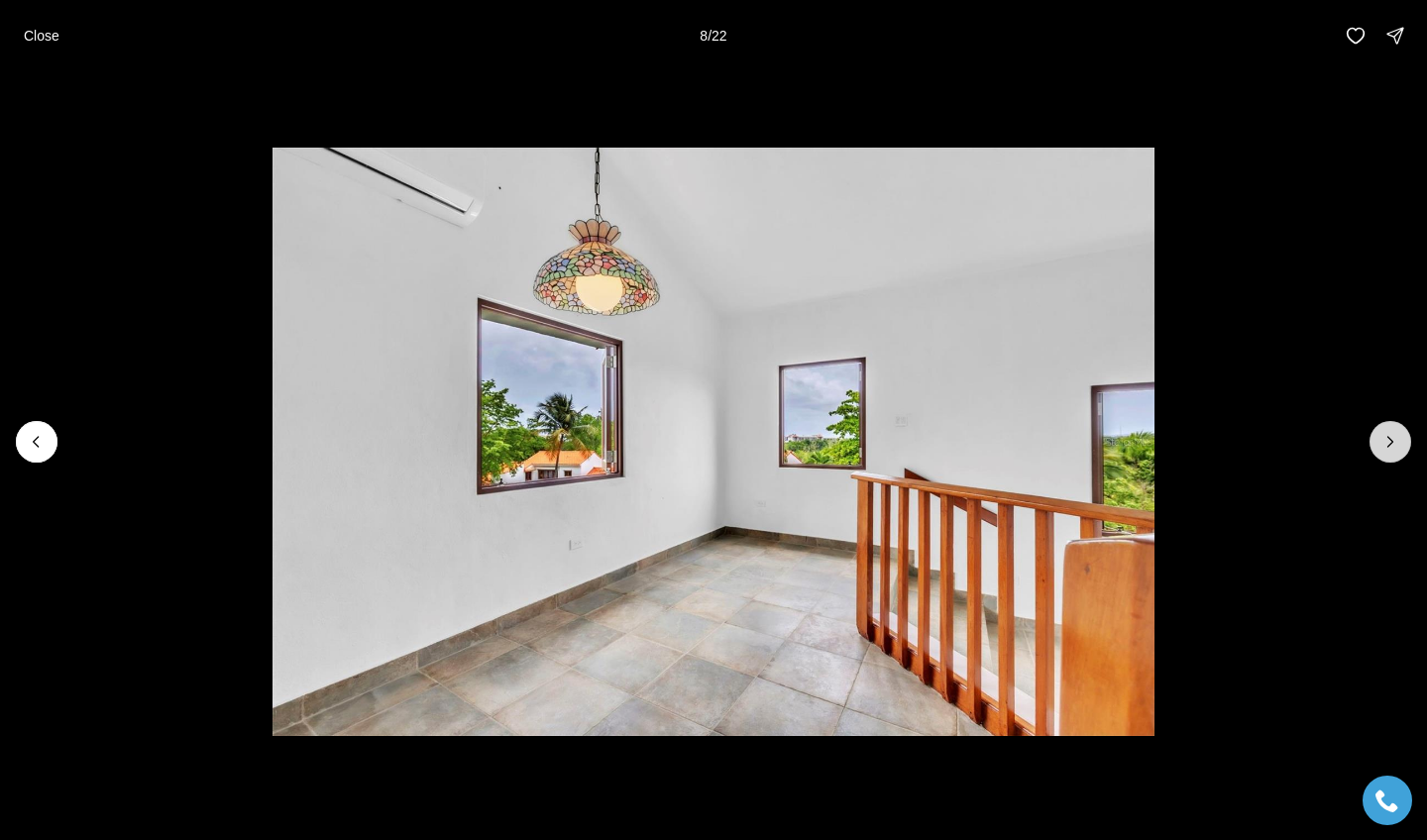 click 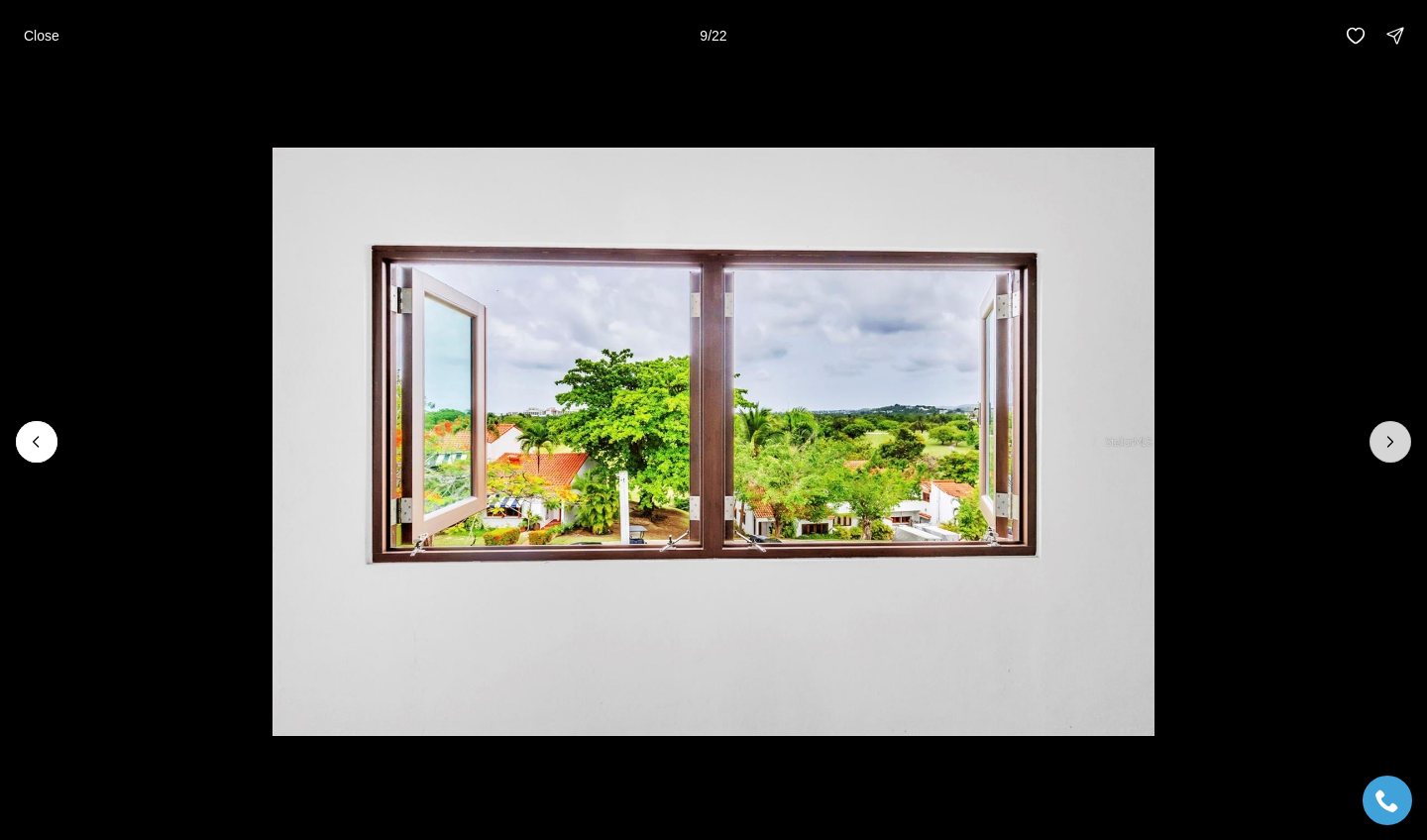 click 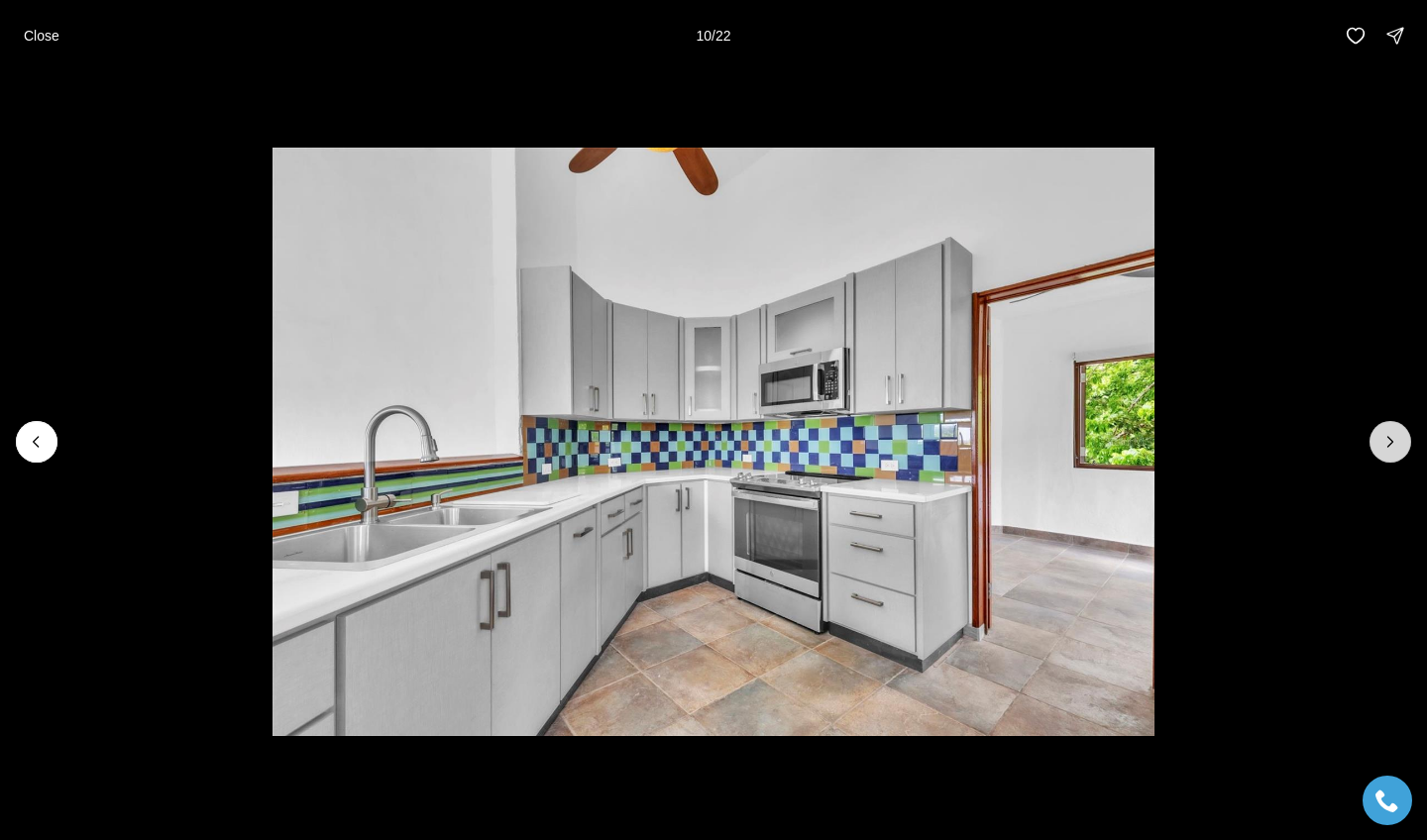 click 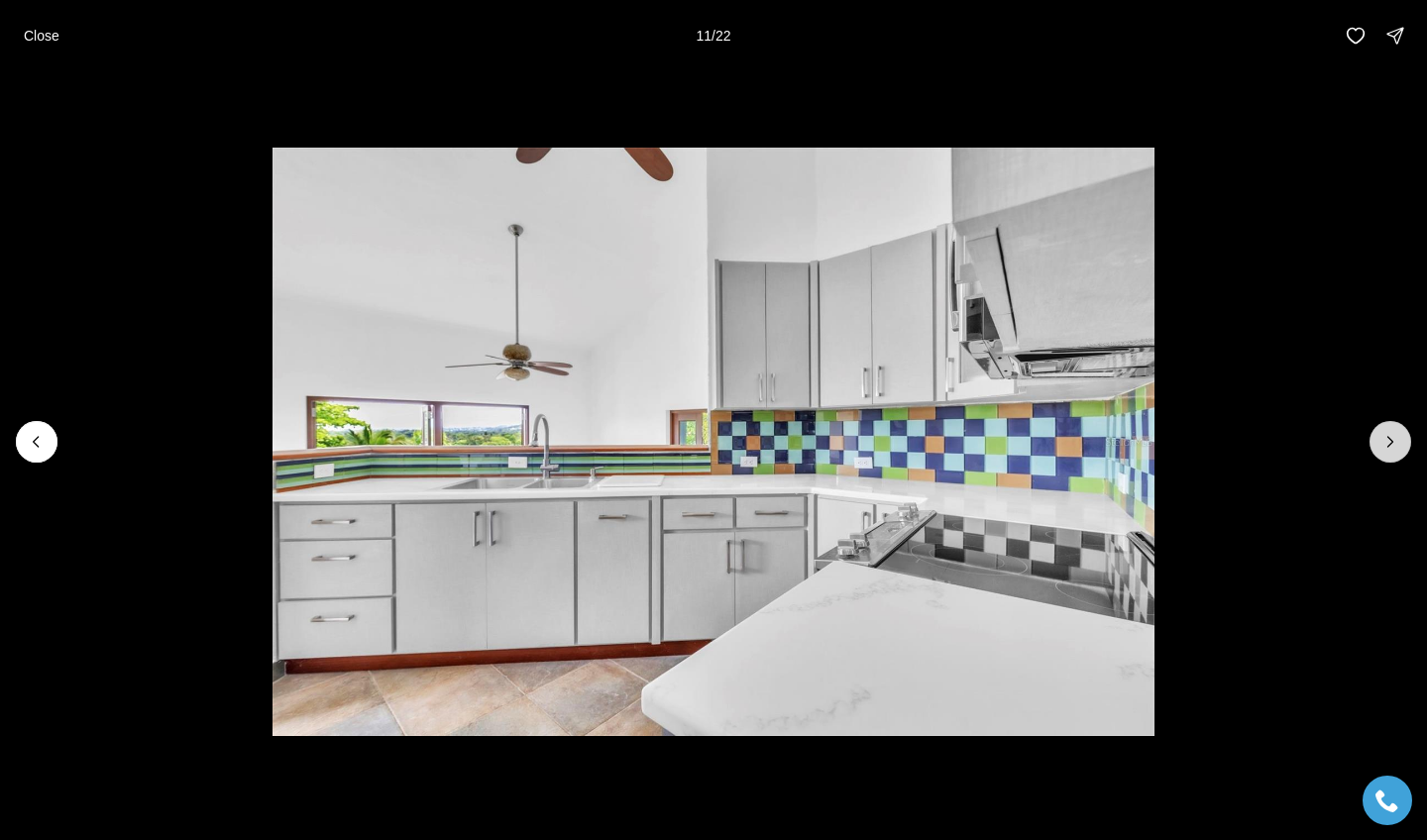 click 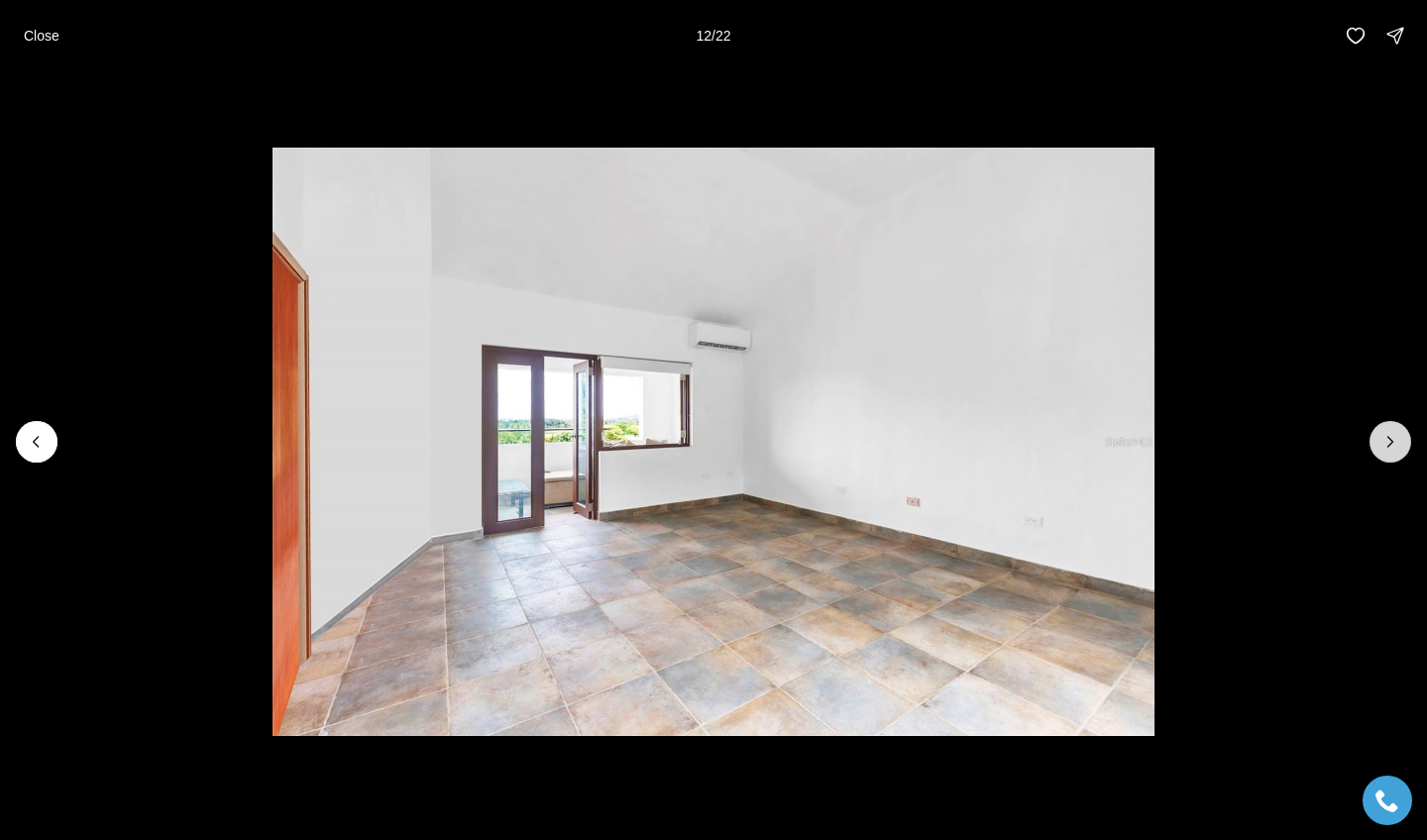 click 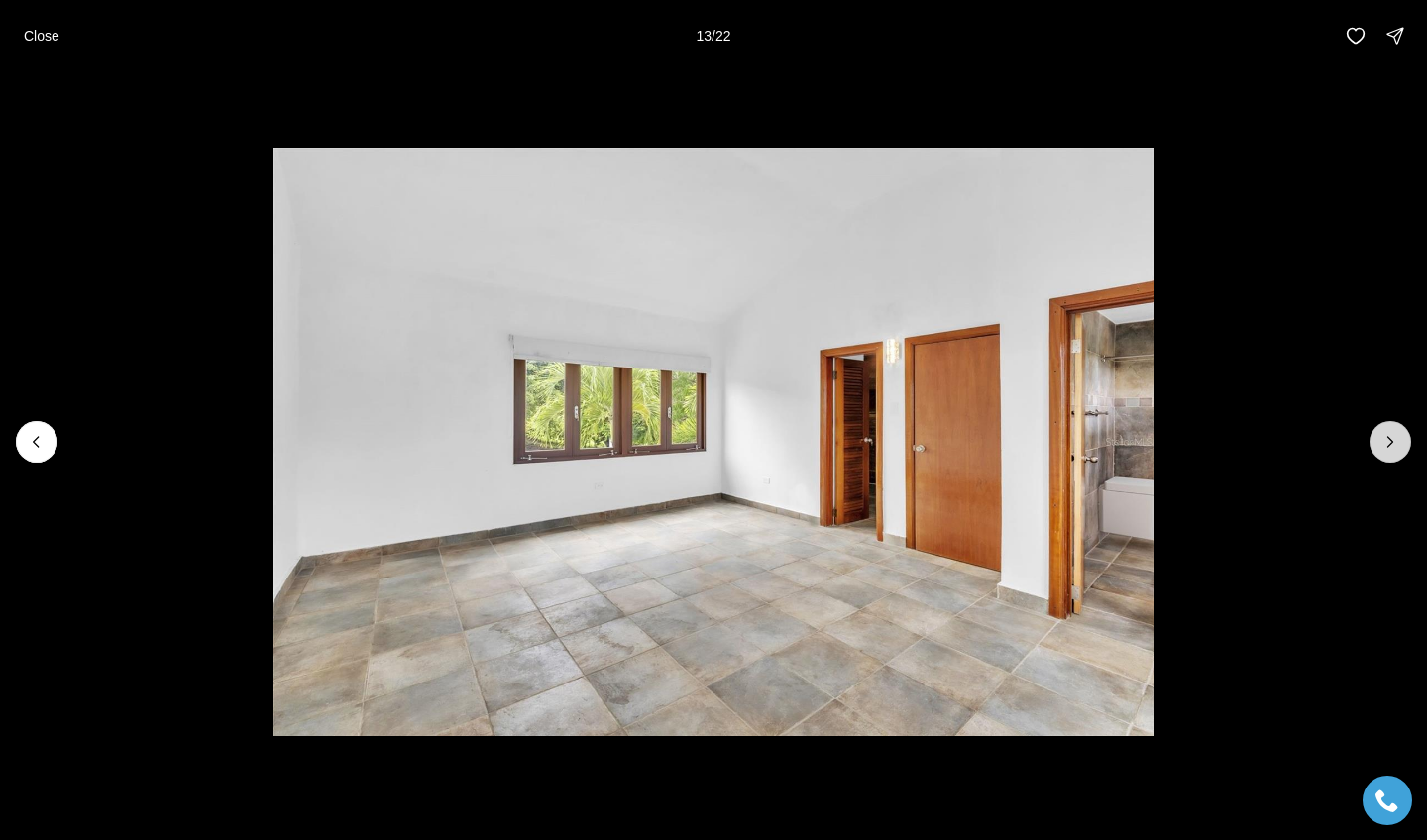 click 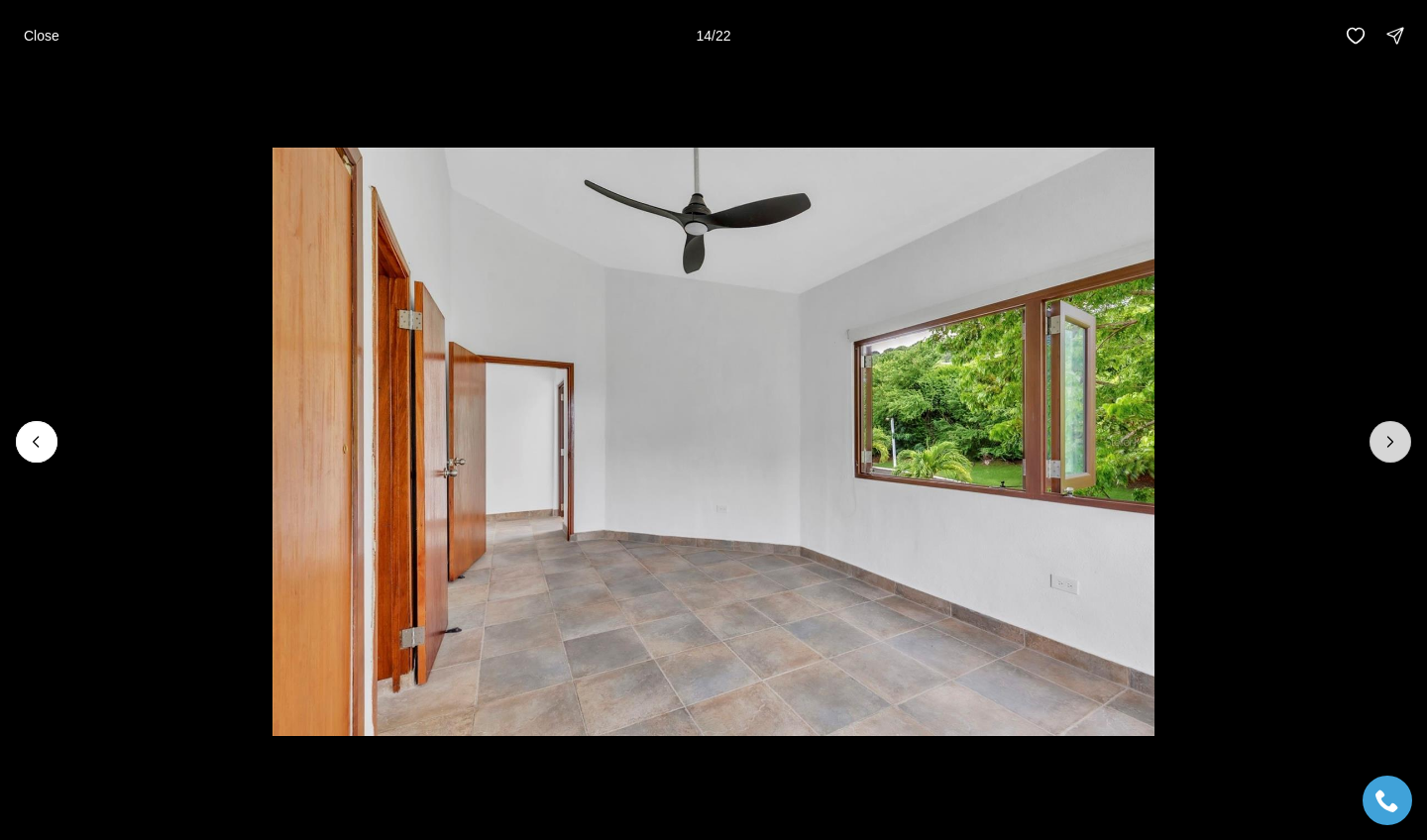 click 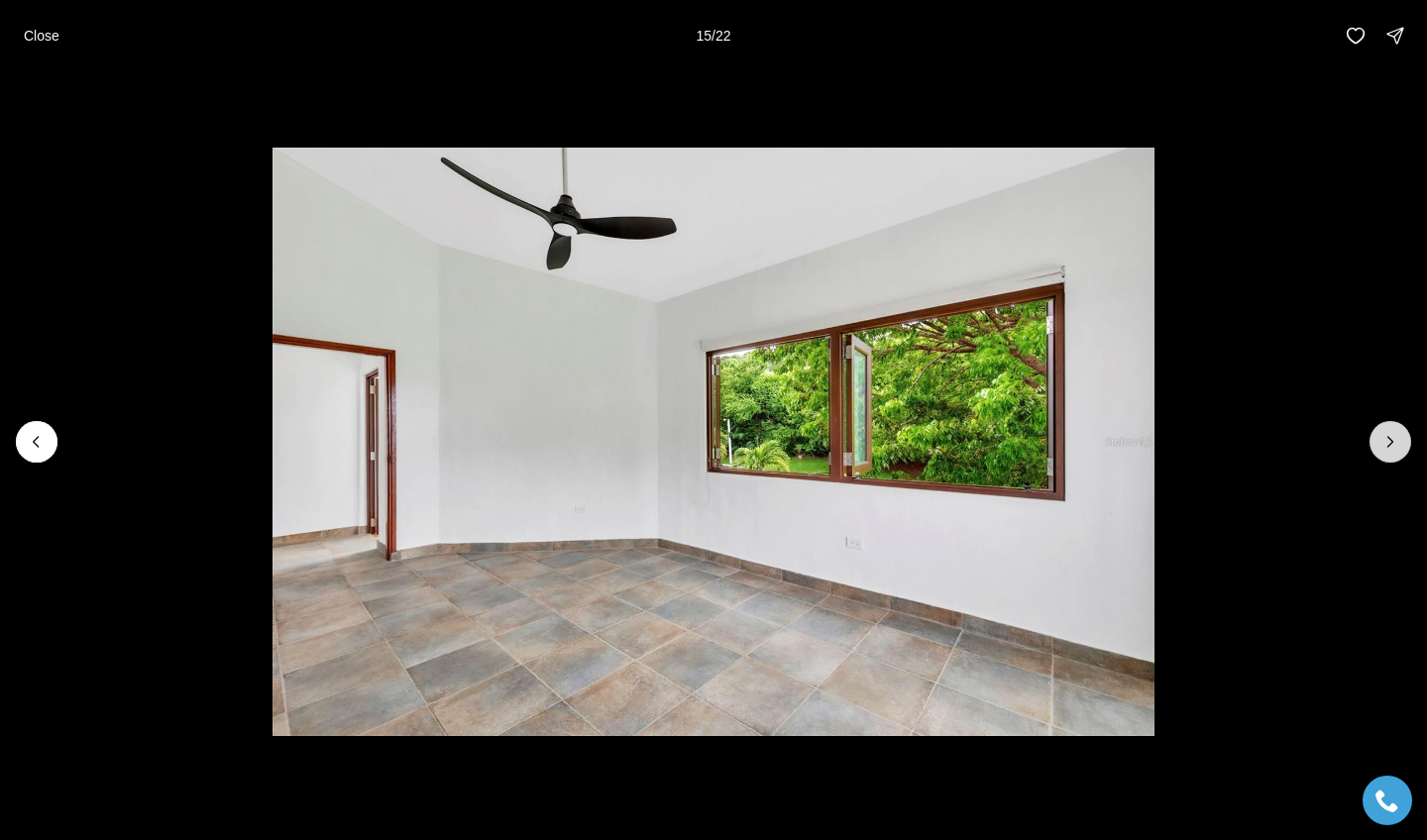 click 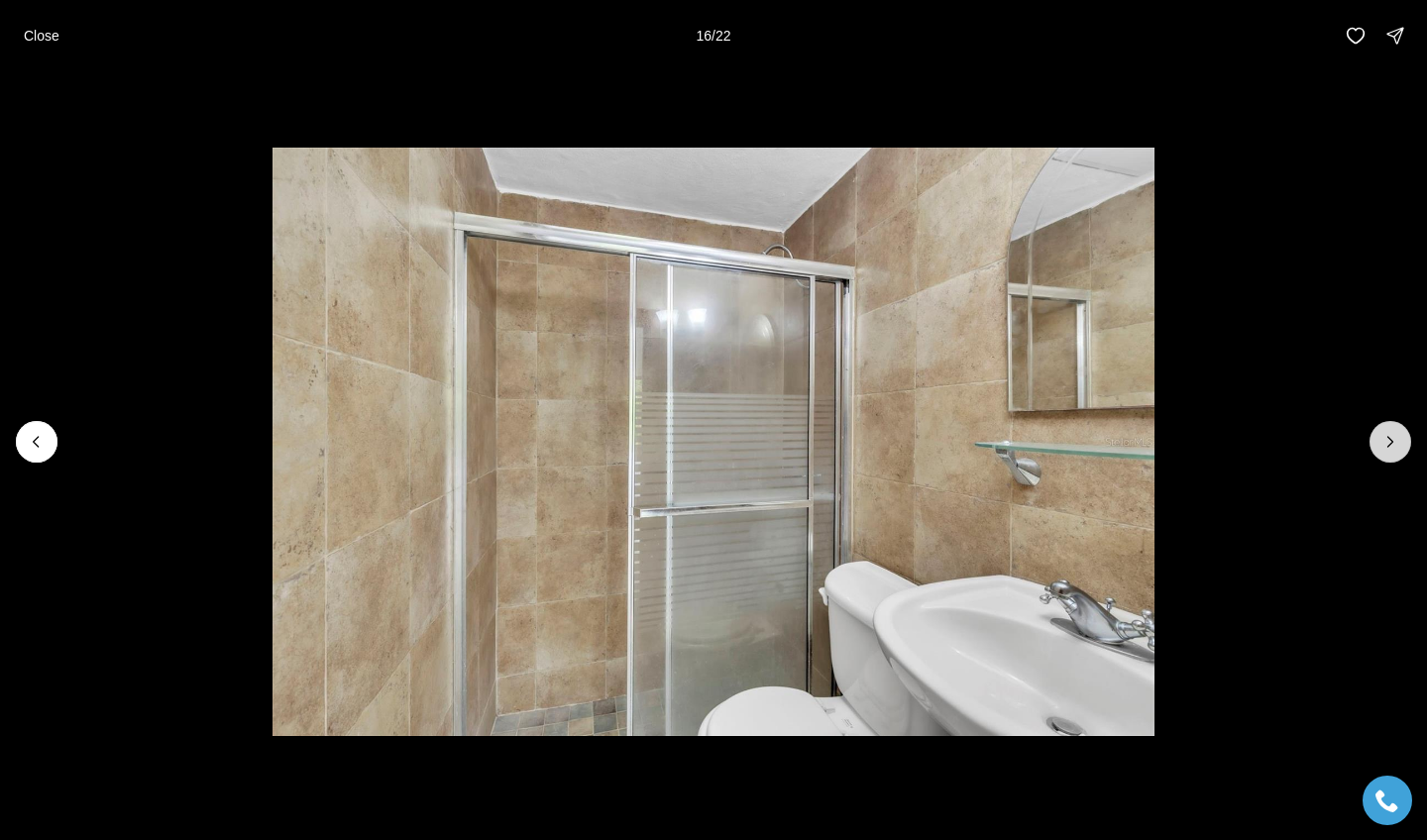 click 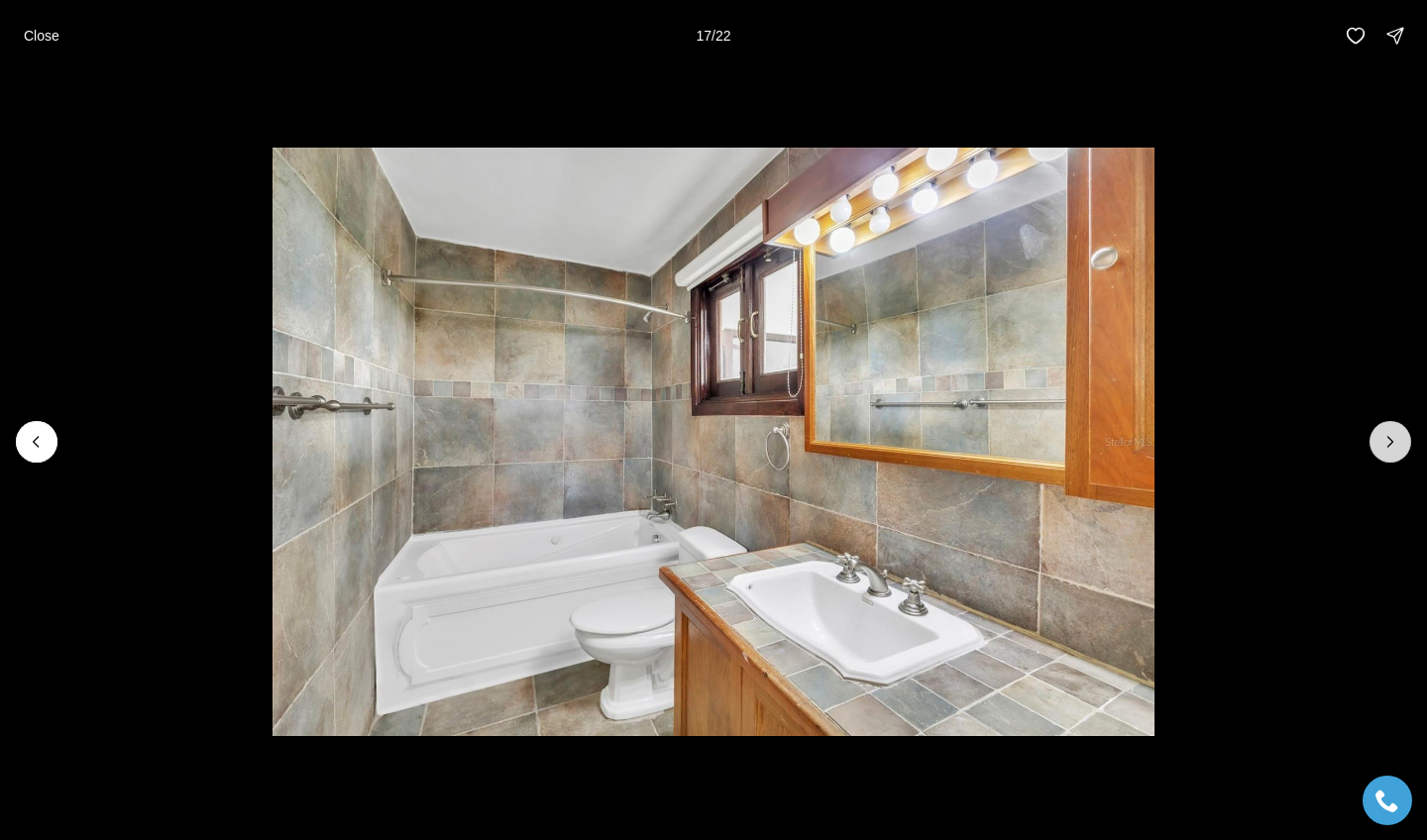 click 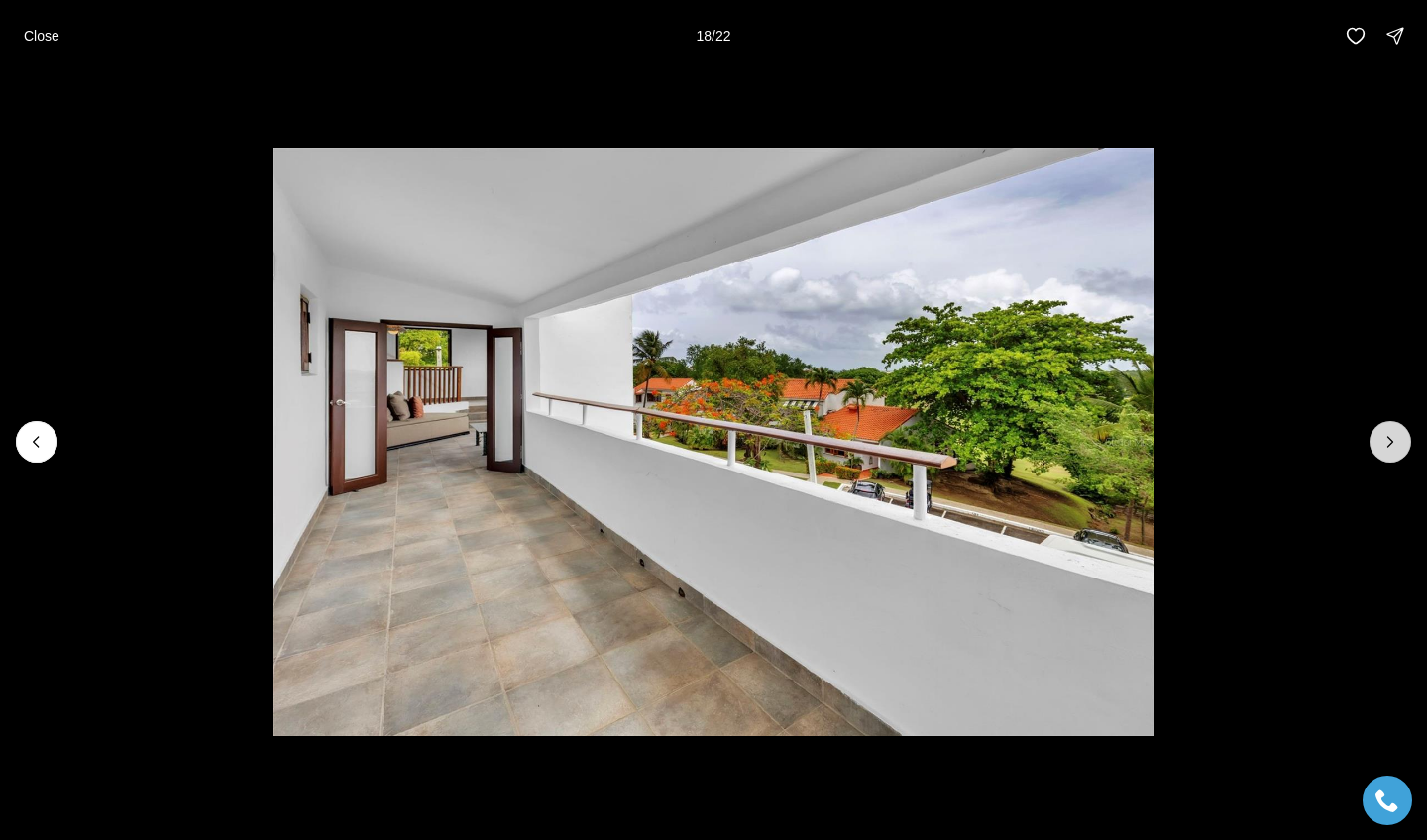 click 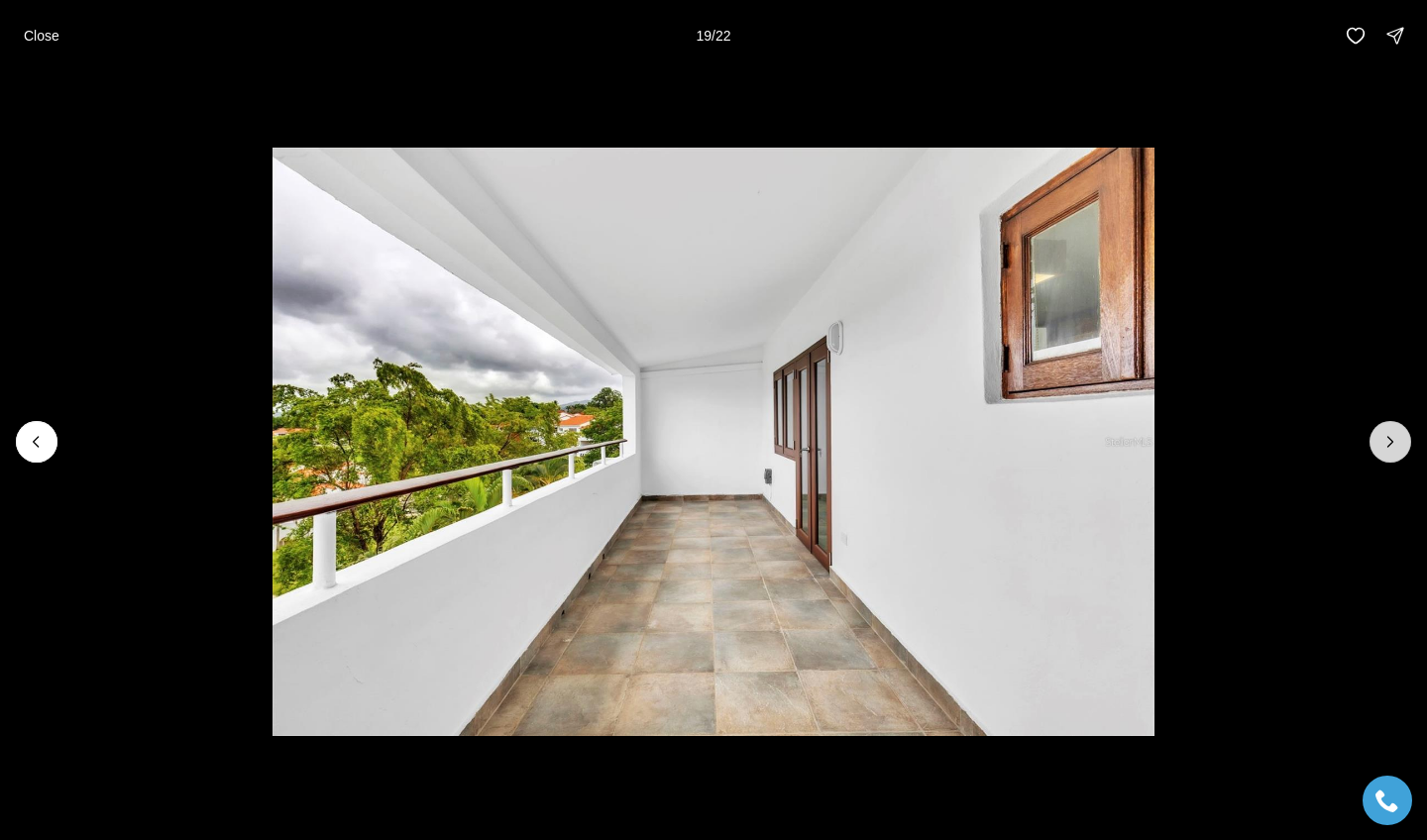 click 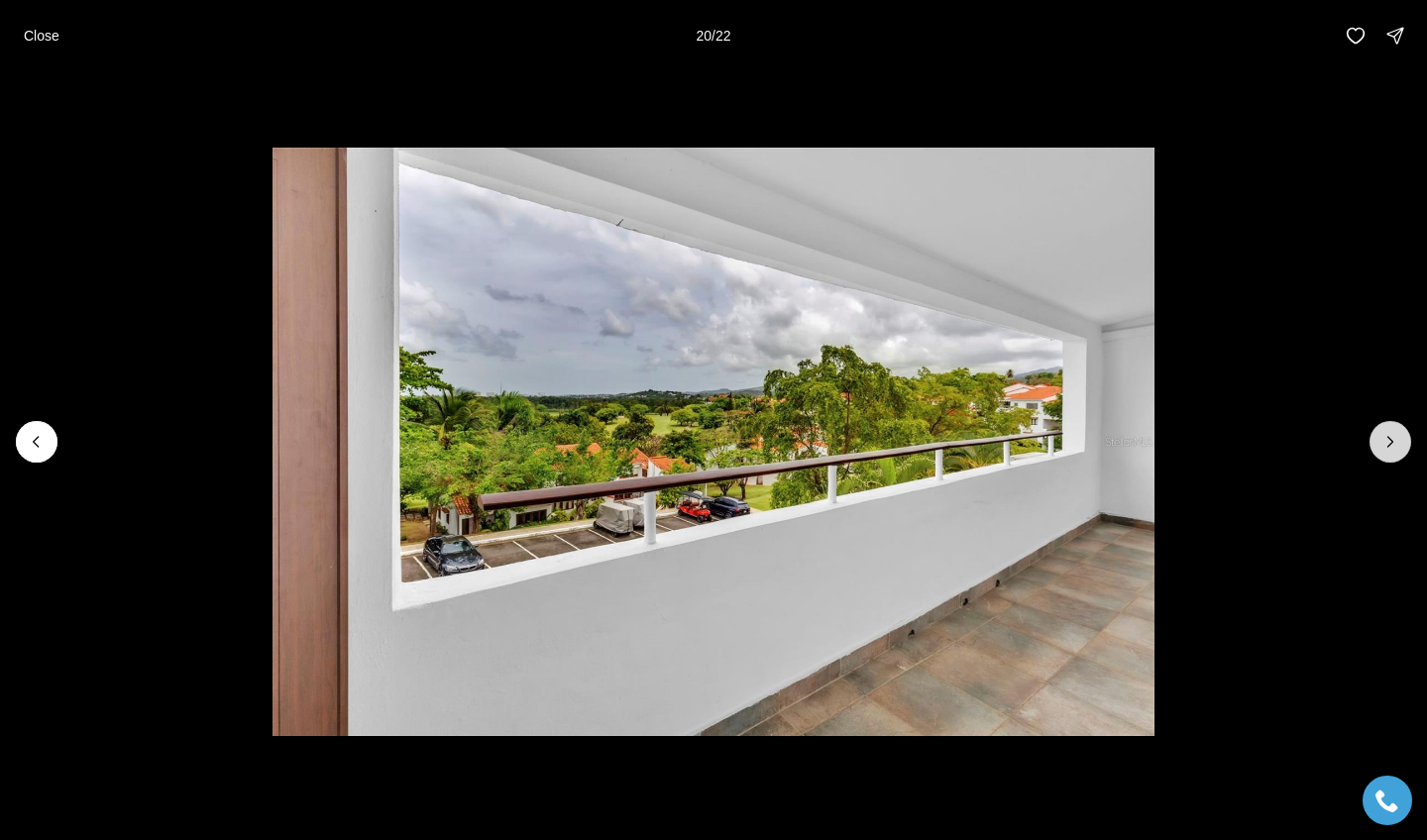 click 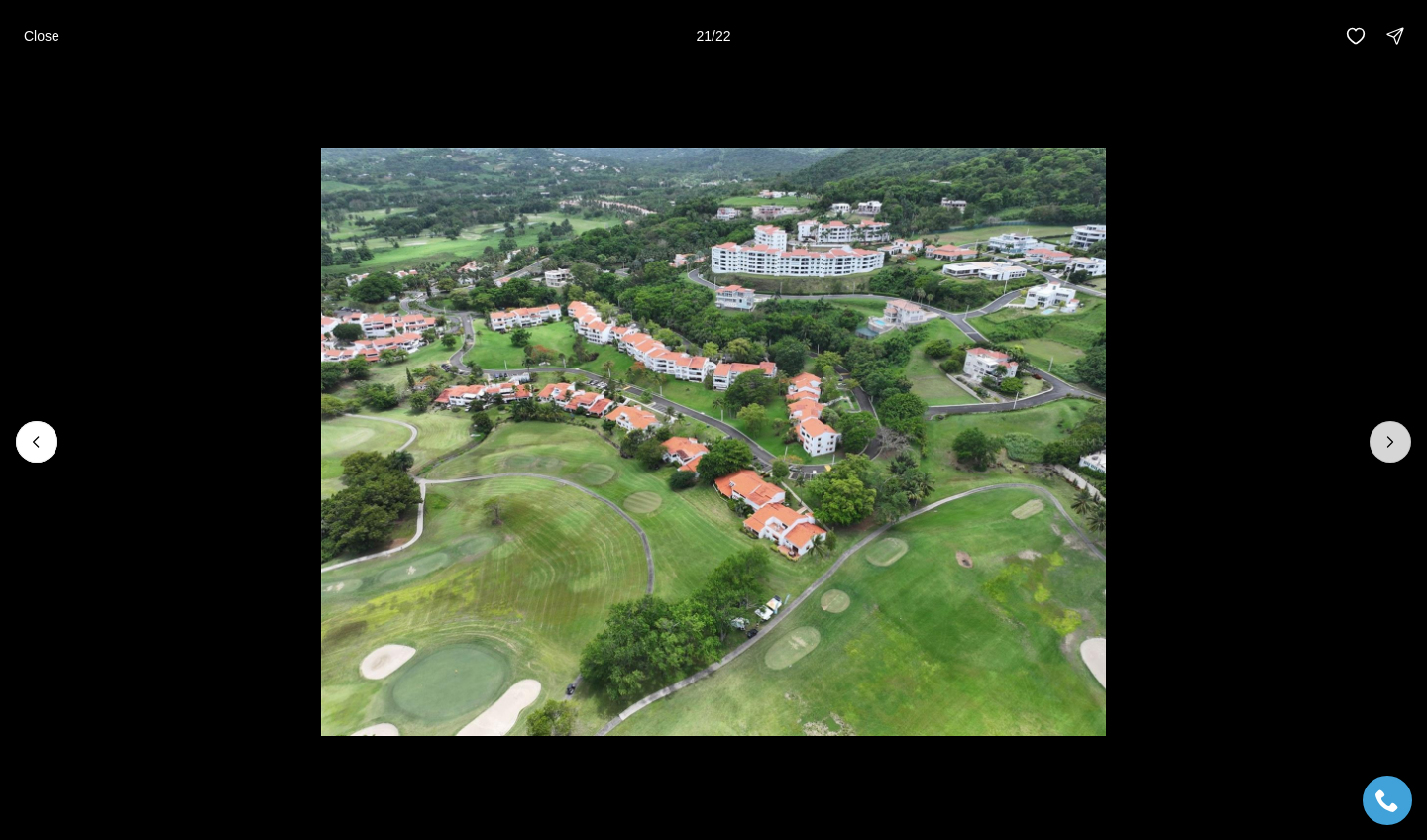 click 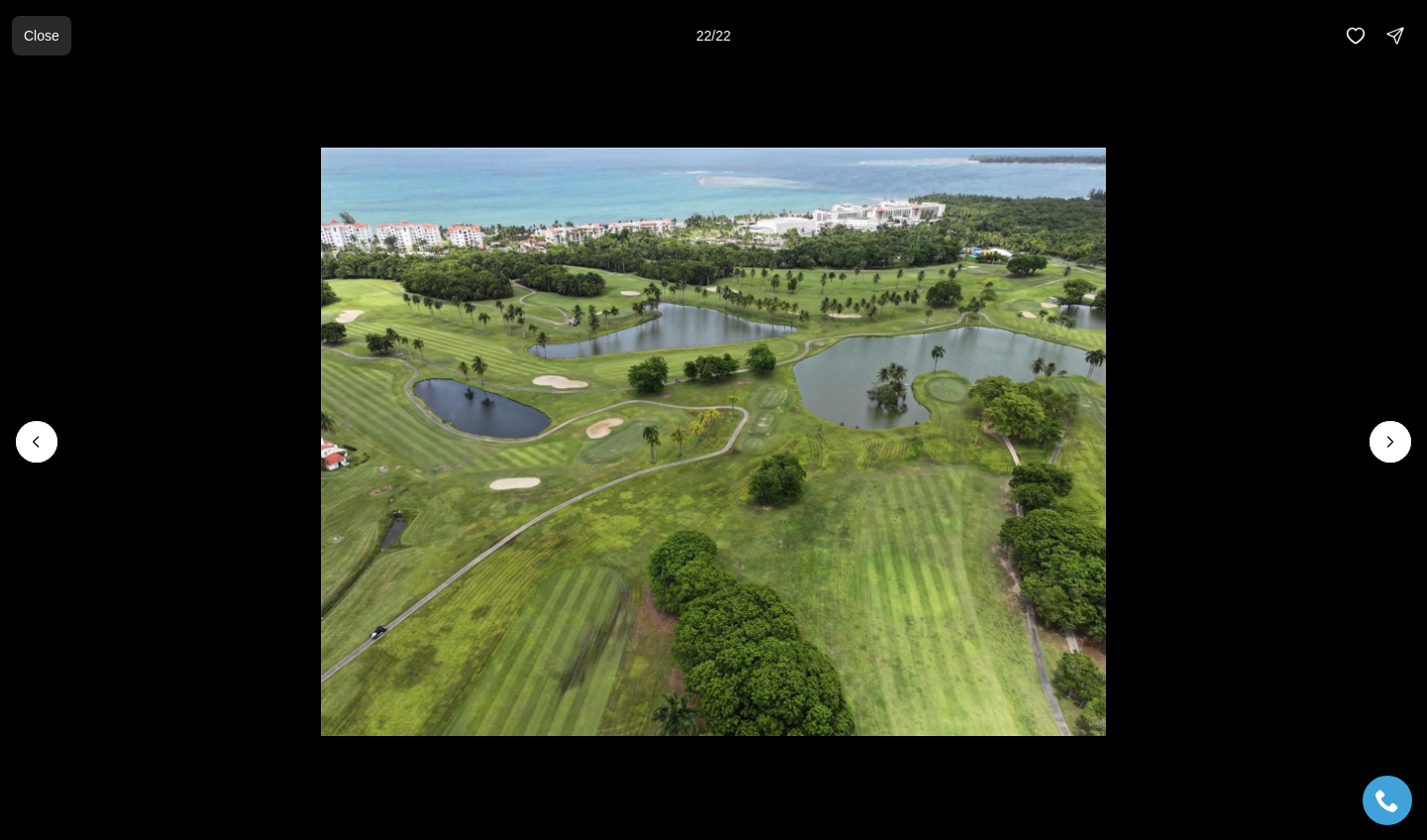 click on "Close" at bounding box center [42, 36] 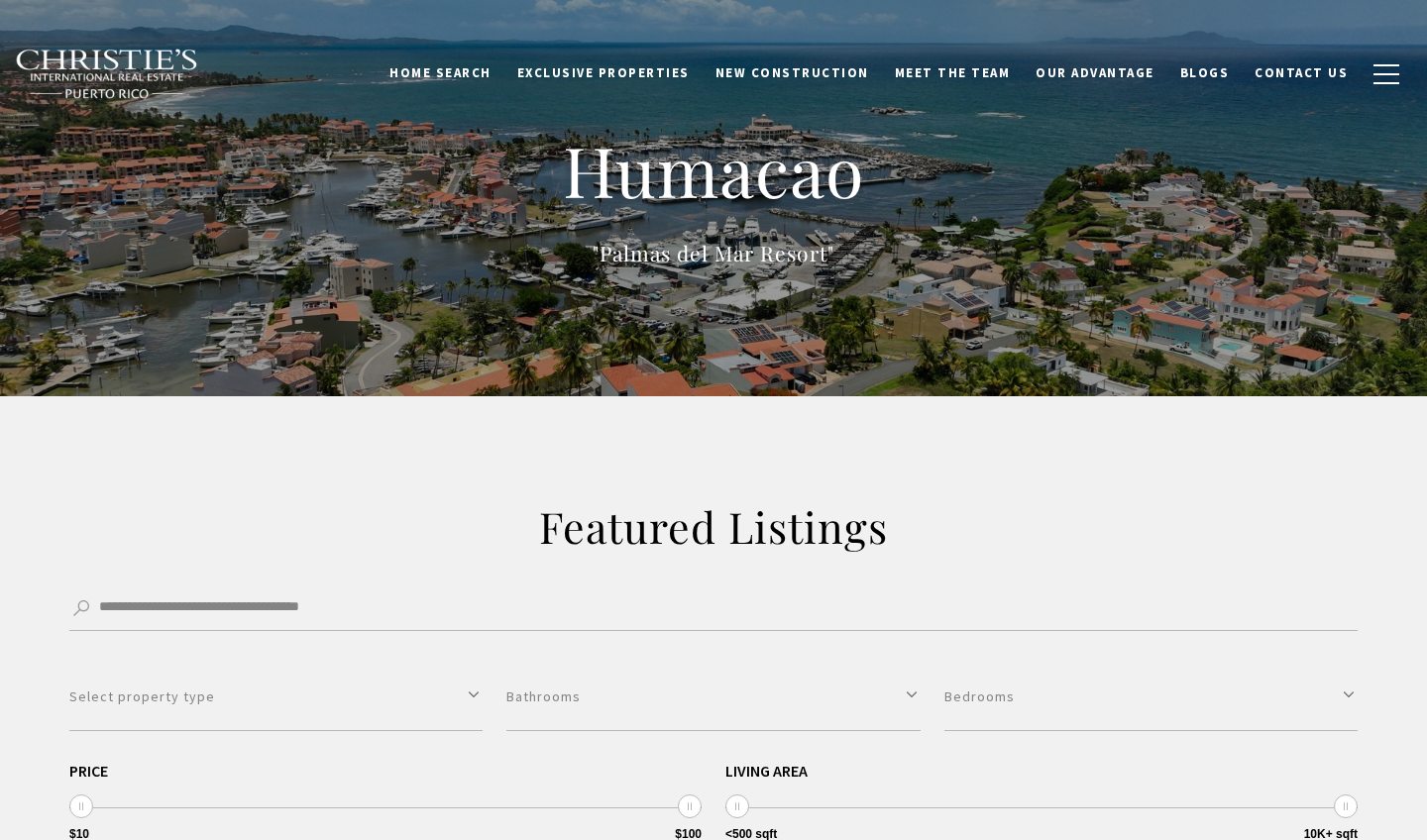 scroll, scrollTop: 0, scrollLeft: 0, axis: both 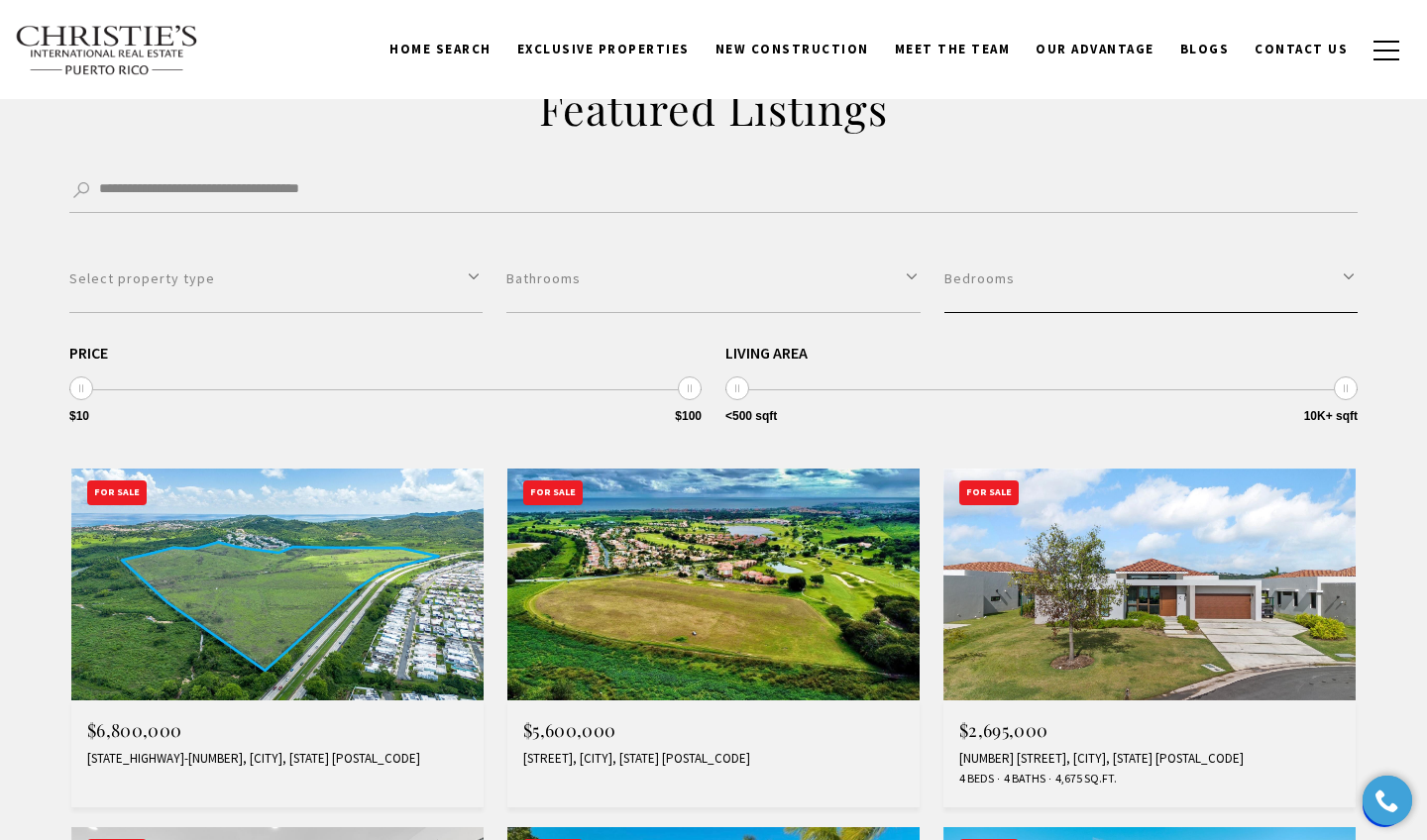 click on "Bedrooms" at bounding box center (1151, 278) 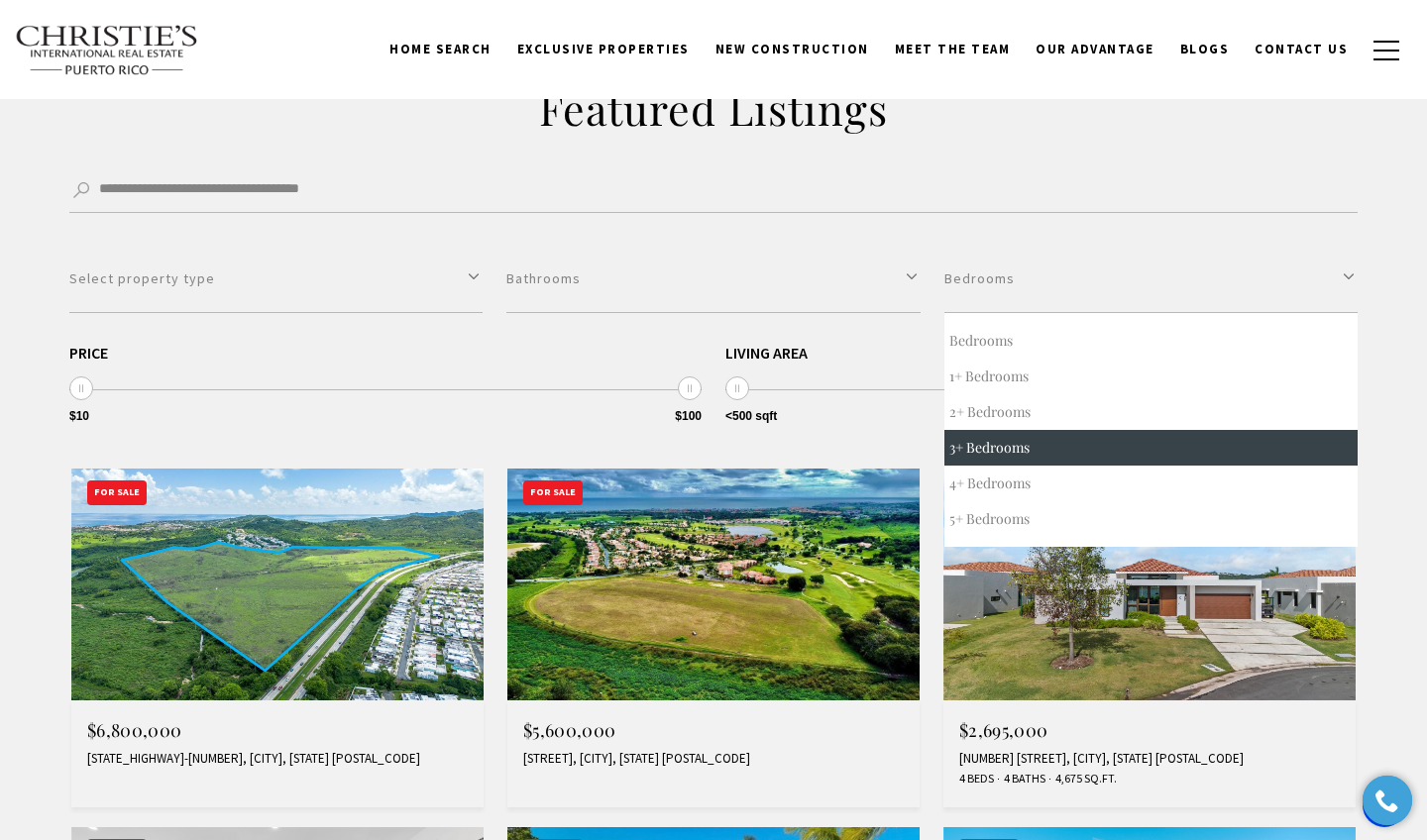 click on "3+ Bedrooms" at bounding box center [1151, 448] 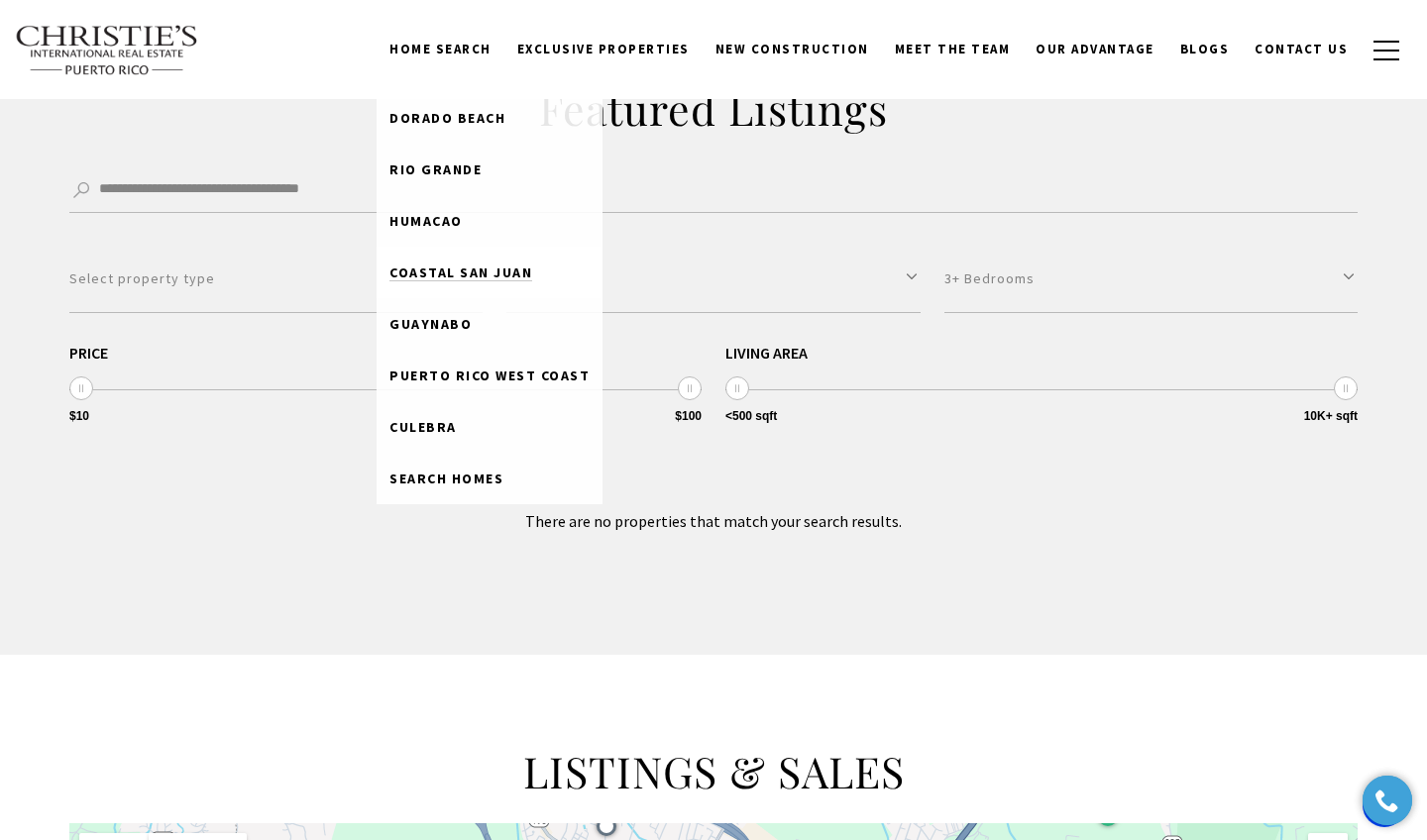 click on "Coastal San Juan" at bounding box center [461, 272] 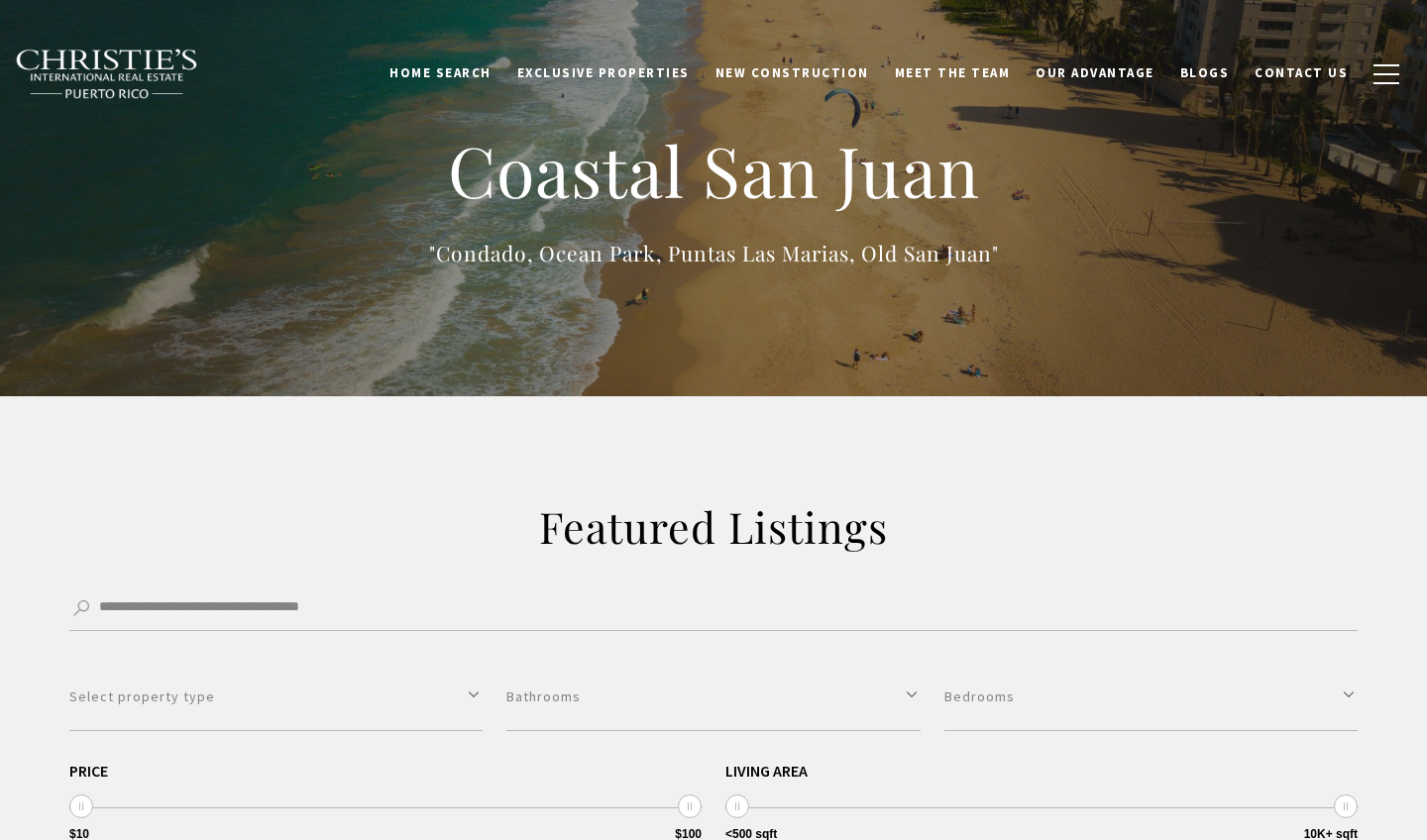 scroll, scrollTop: 0, scrollLeft: 0, axis: both 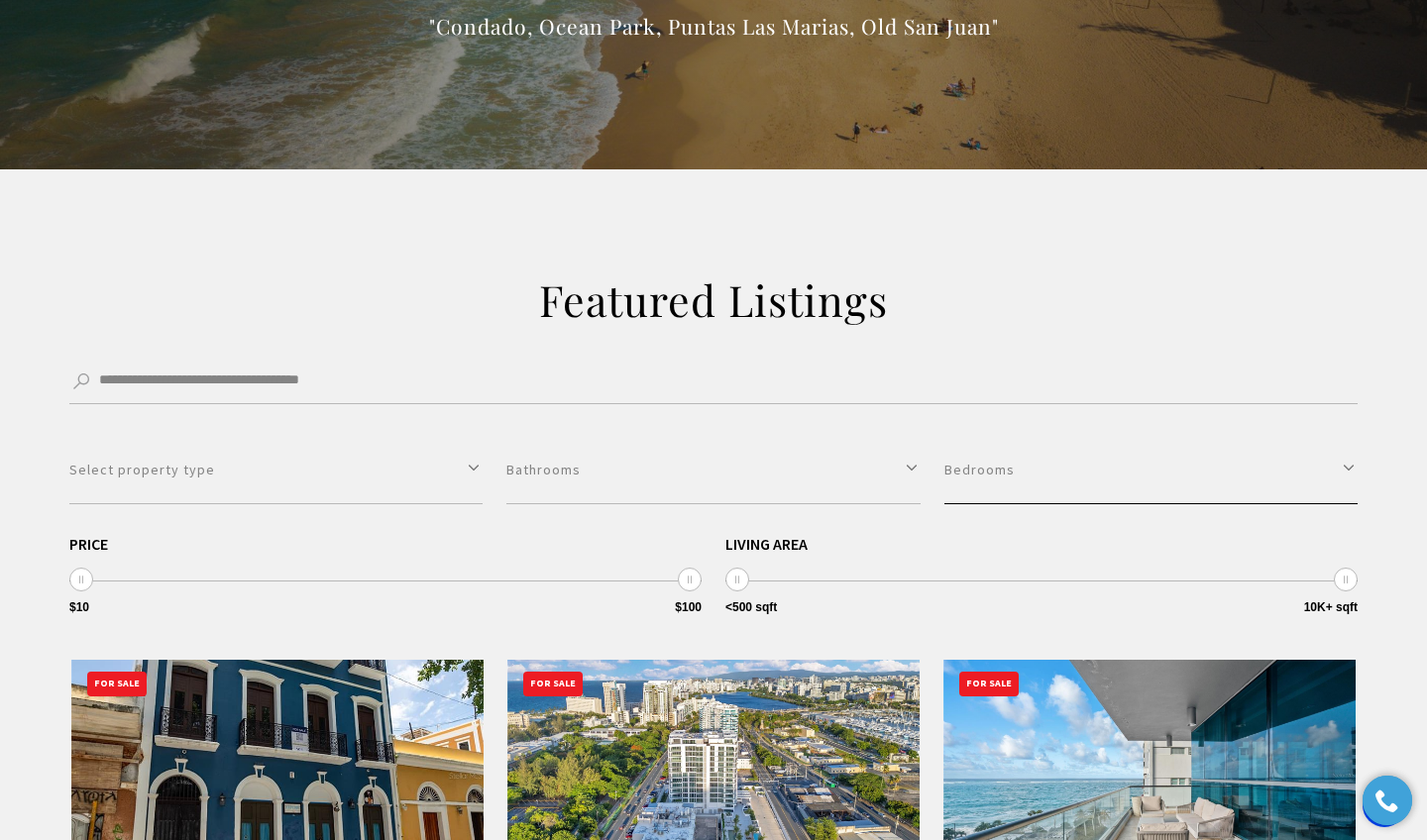 click on "Bedrooms" at bounding box center (1151, 470) 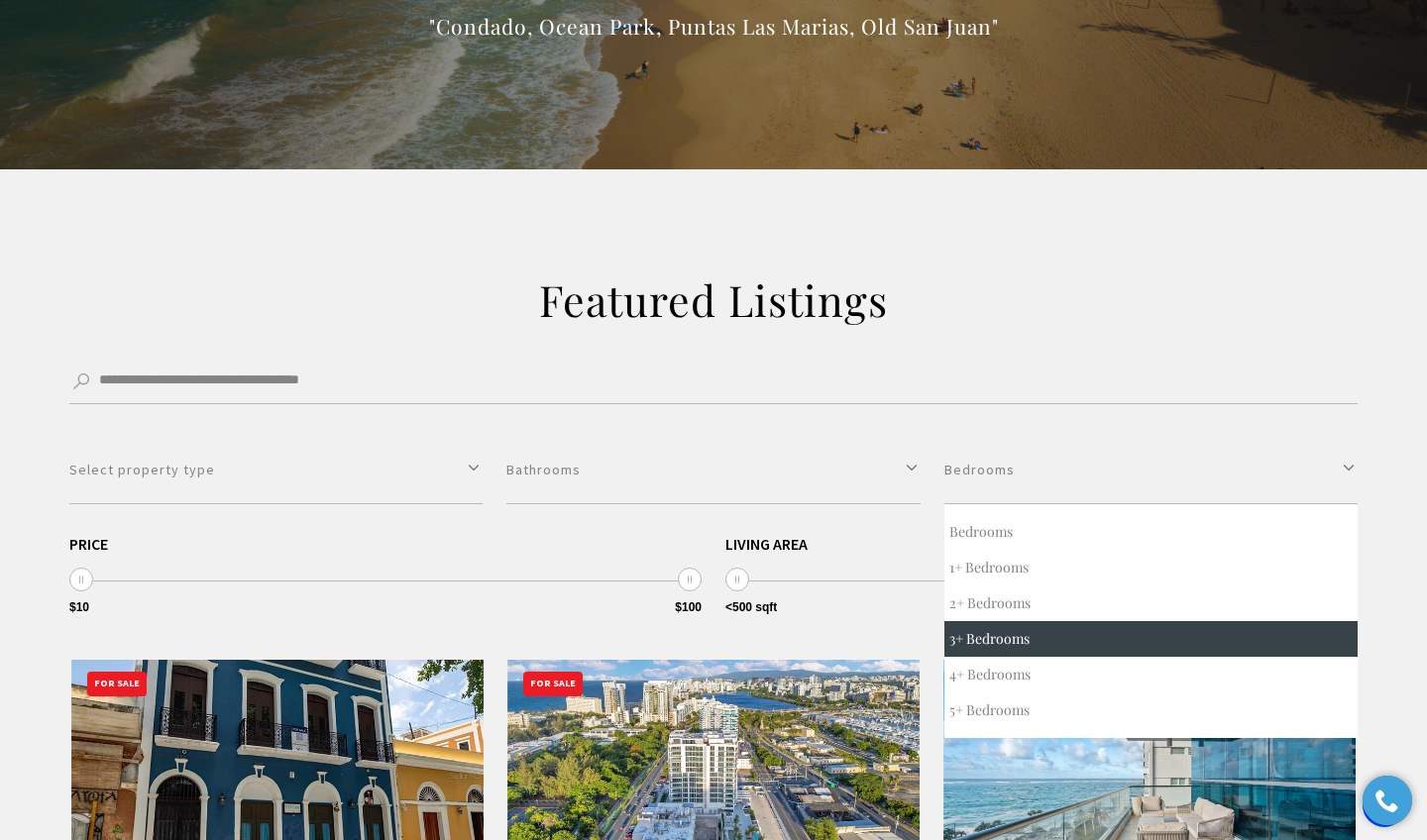click on "3+ Bedrooms" at bounding box center (1151, 639) 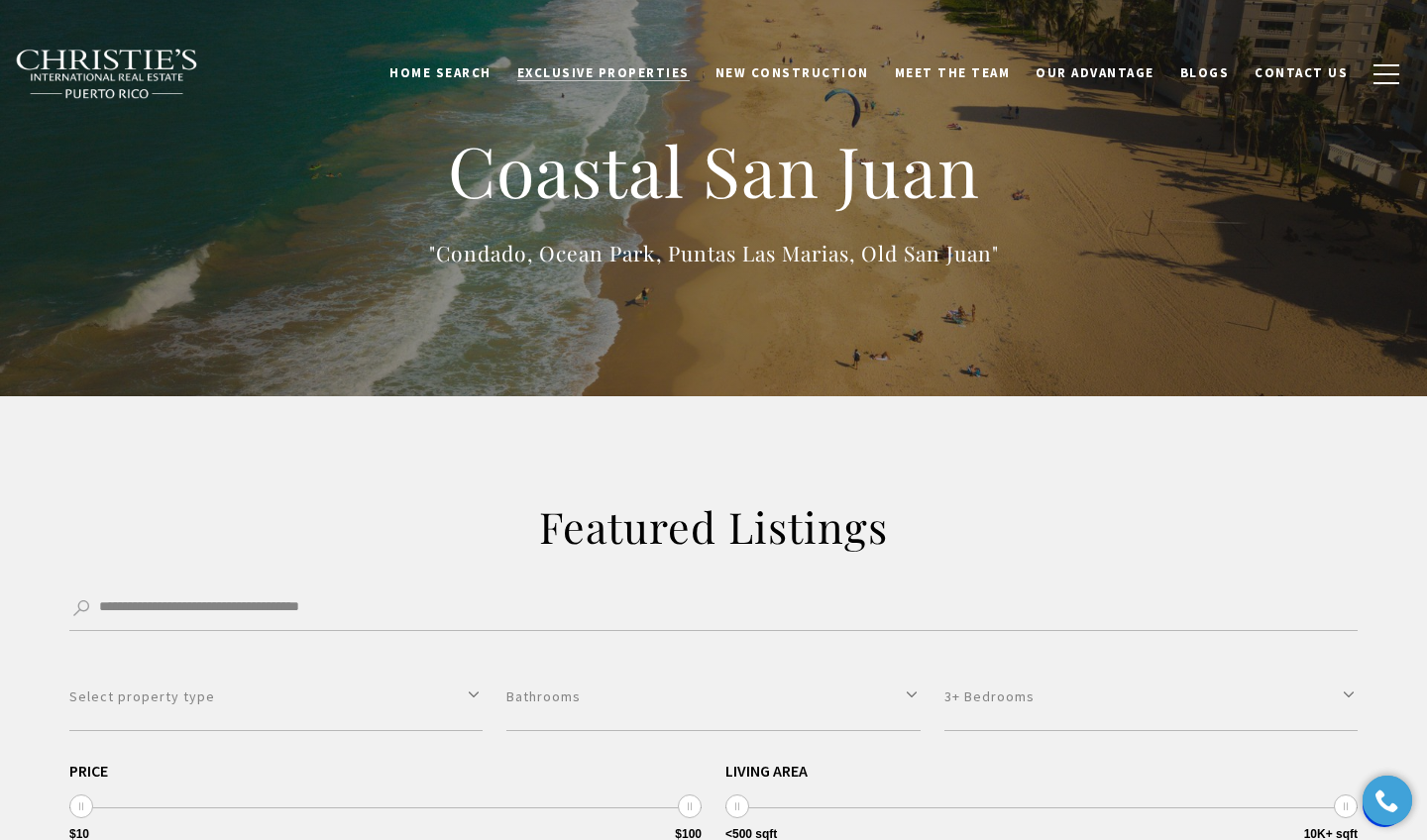 scroll, scrollTop: 0, scrollLeft: 0, axis: both 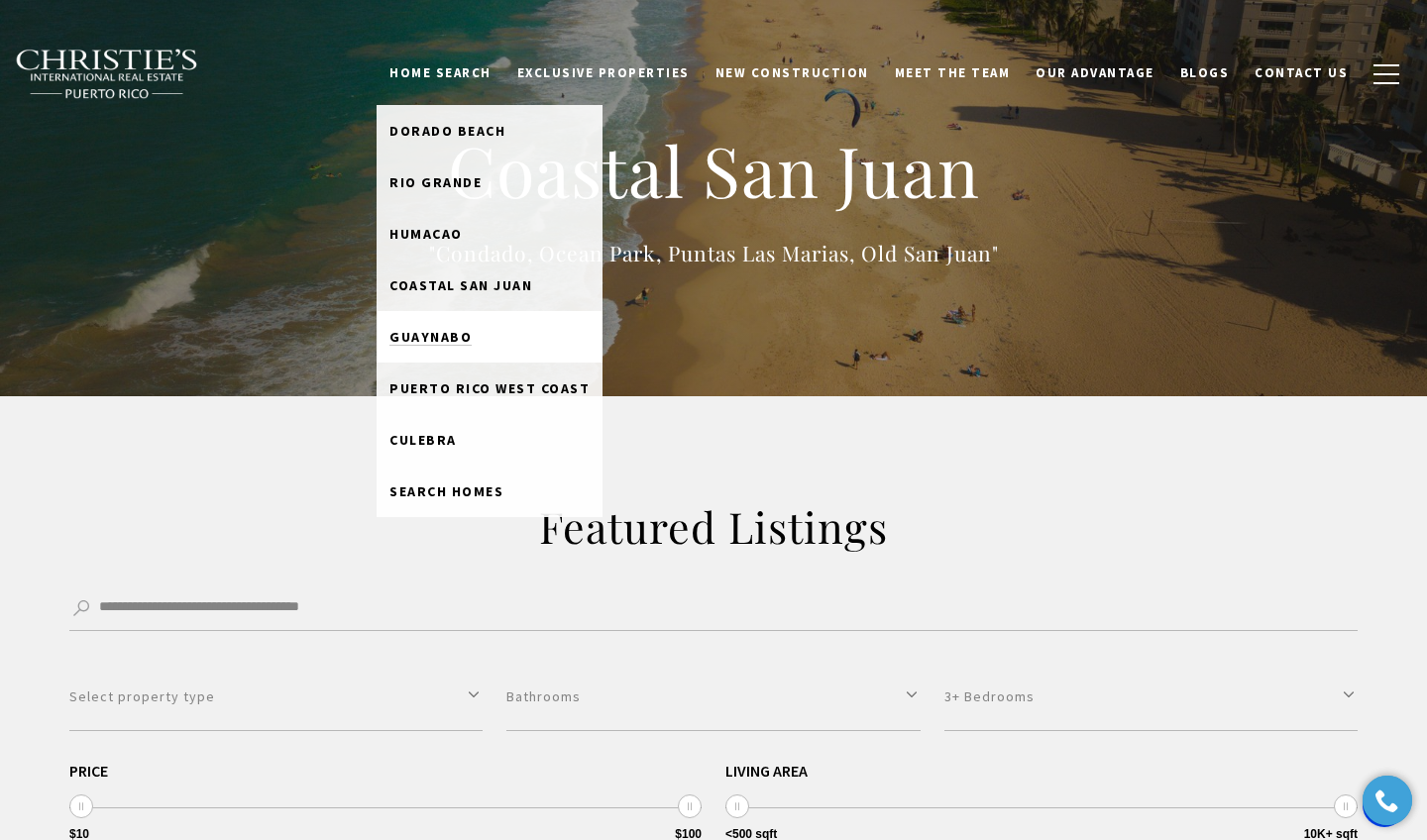 click on "Guaynabo" at bounding box center [430, 337] 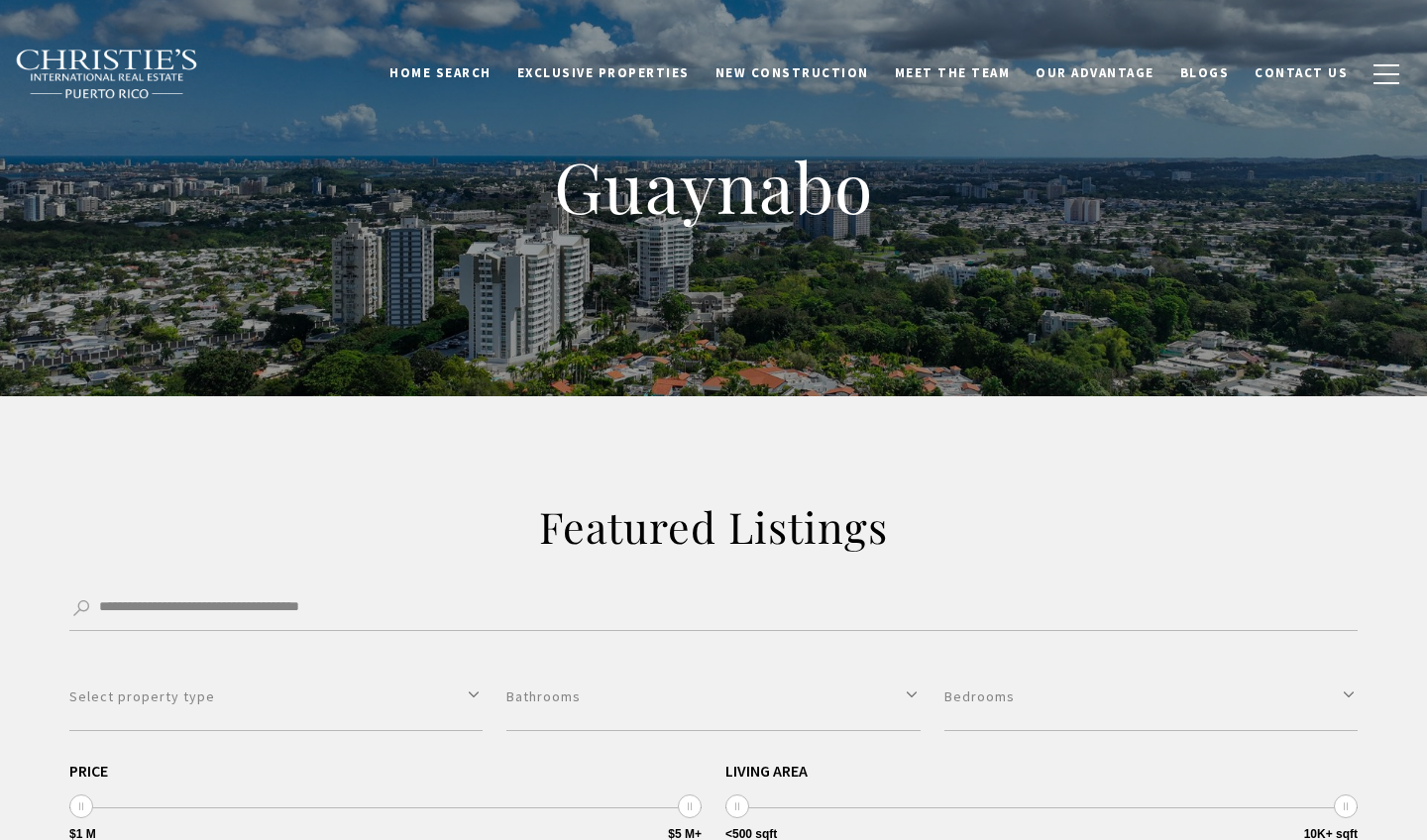 scroll, scrollTop: 0, scrollLeft: 0, axis: both 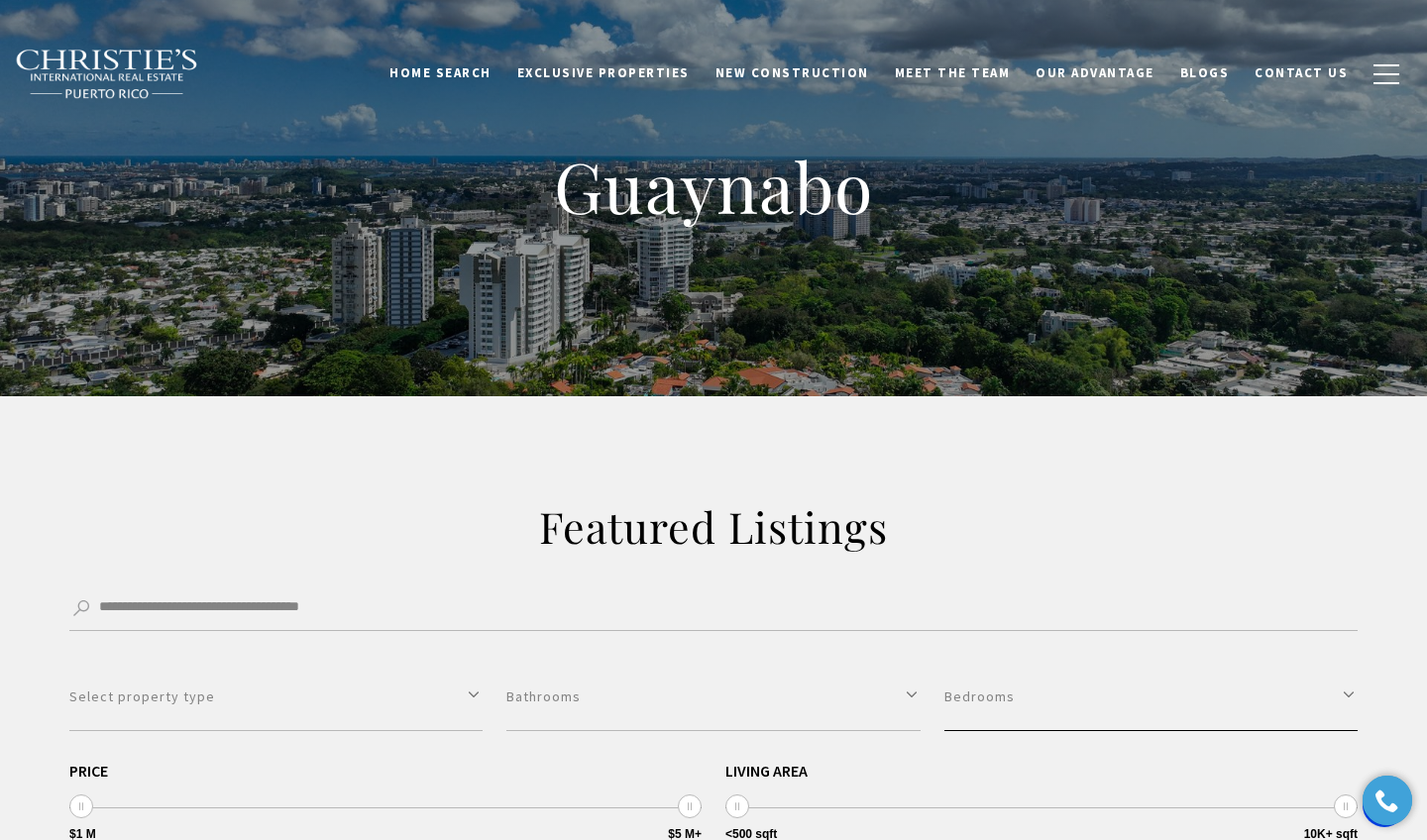 click on "Bedrooms" at bounding box center [1151, 696] 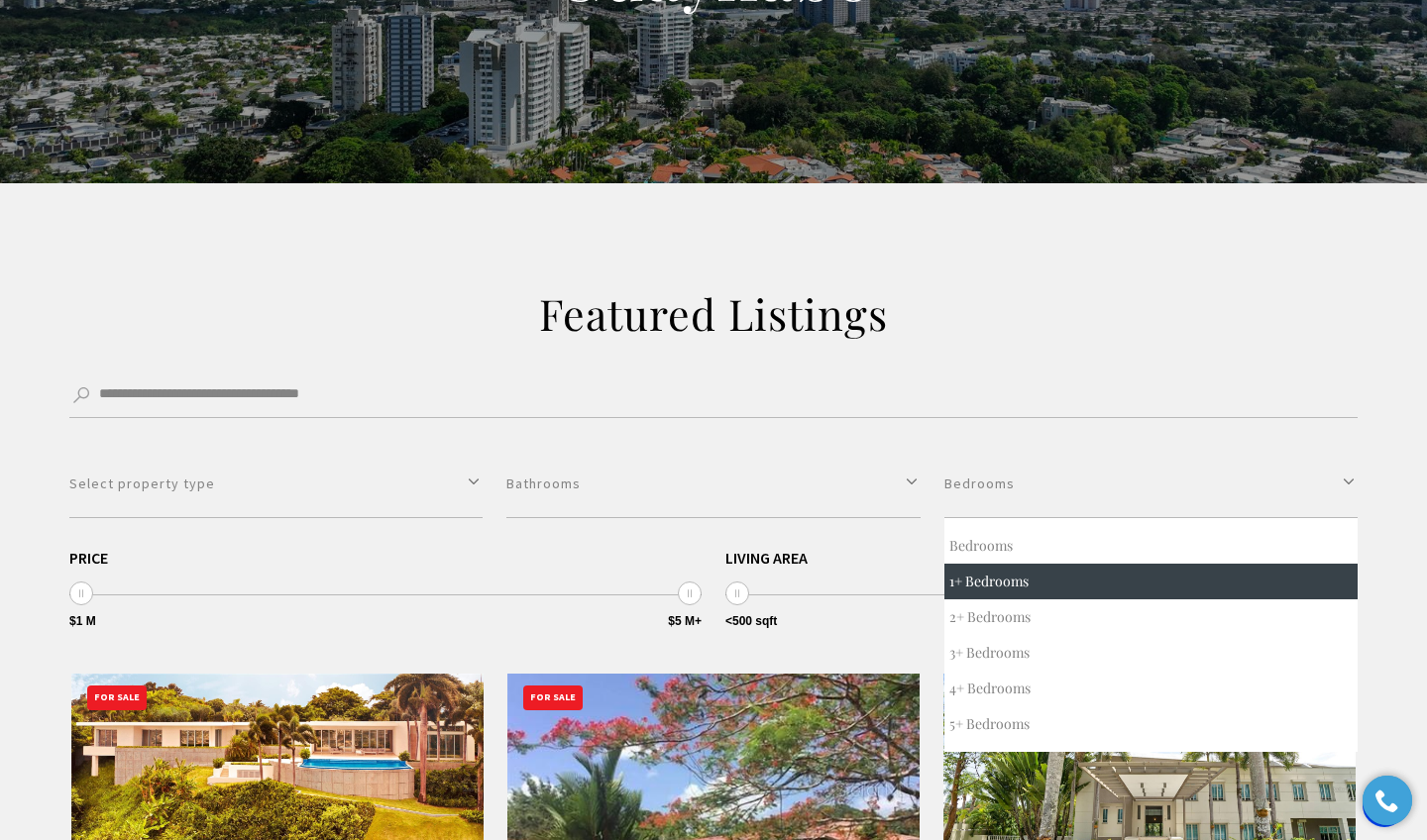 scroll, scrollTop: 256, scrollLeft: 0, axis: vertical 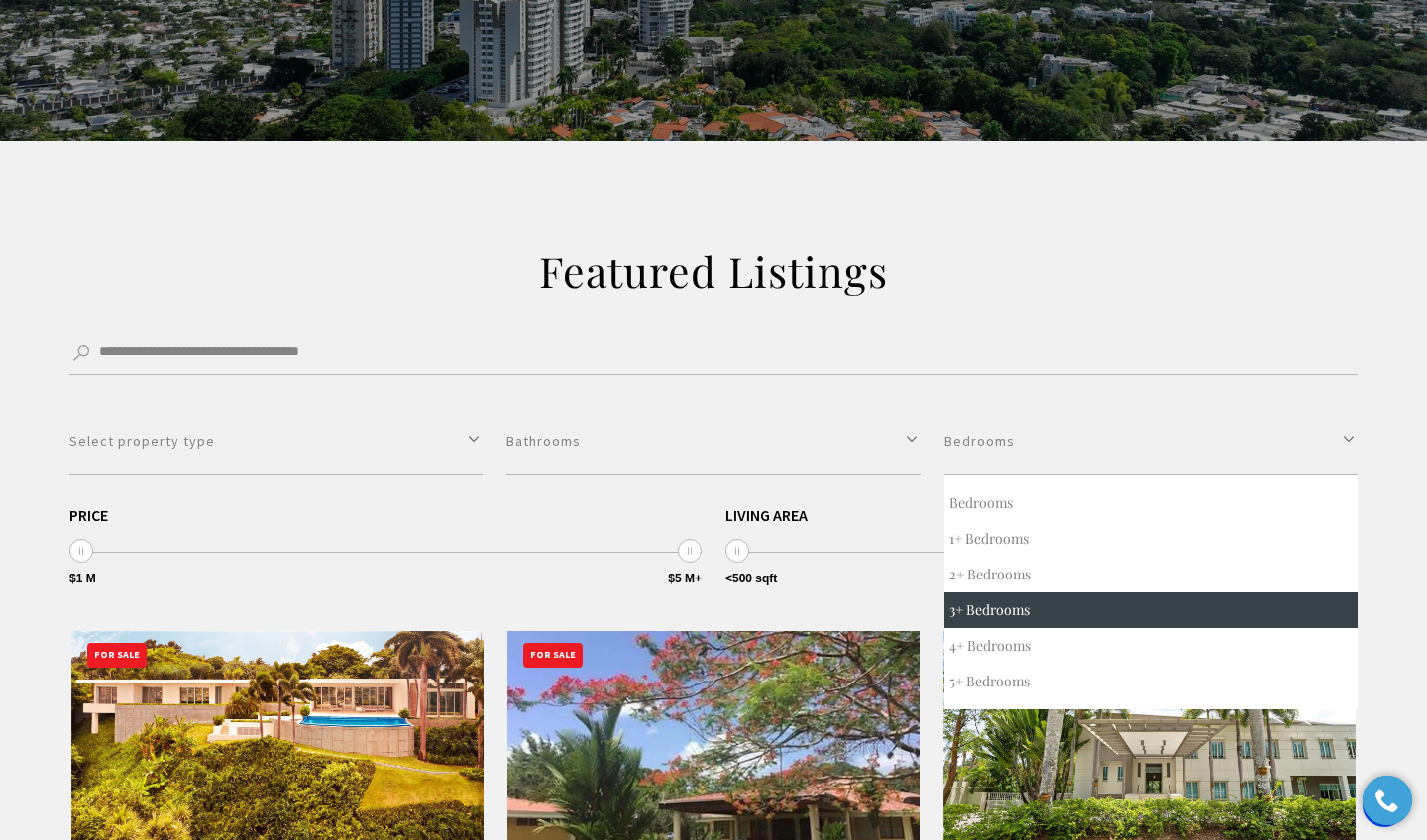 click on "3+ Bedrooms" at bounding box center (1151, 610) 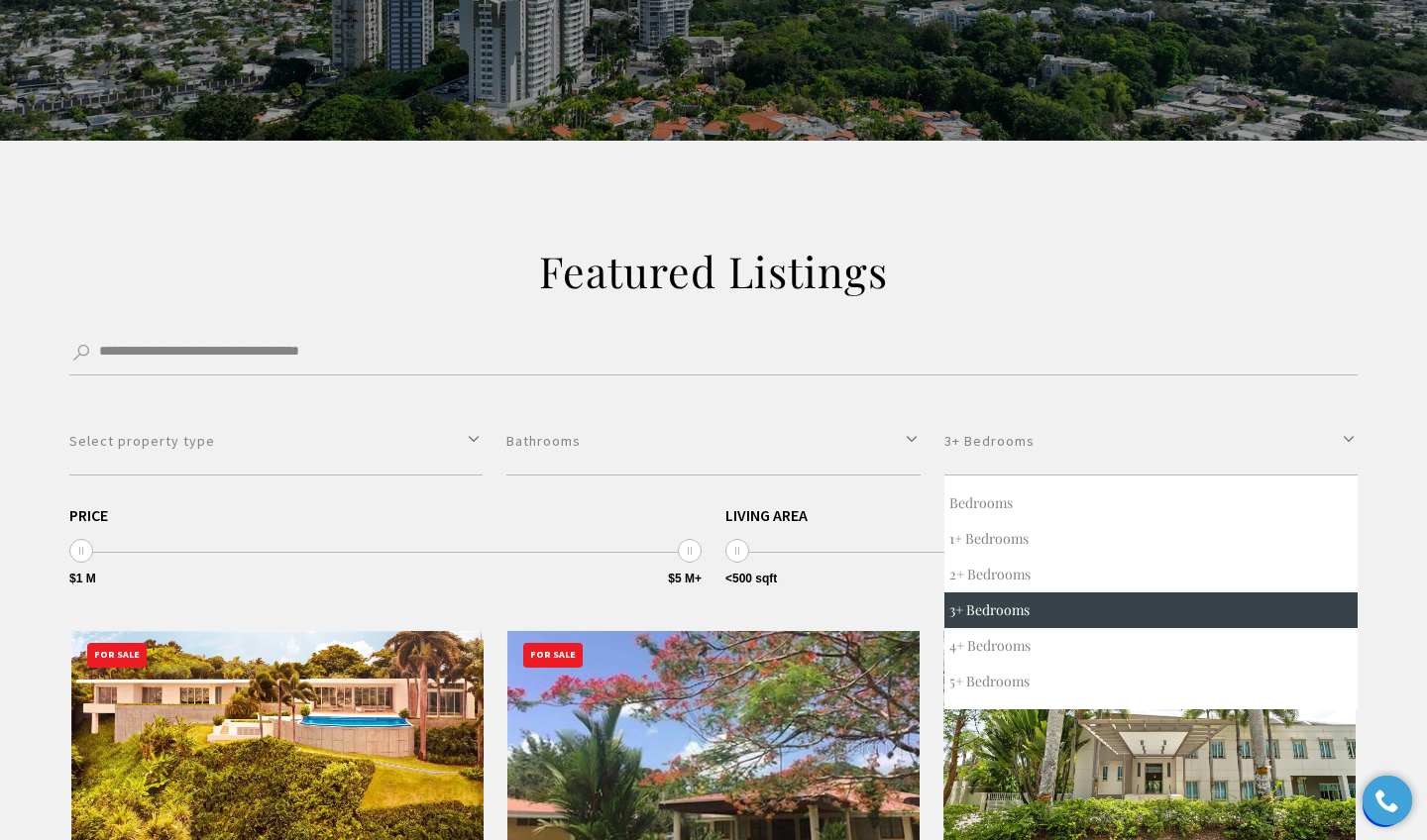 select on "*" 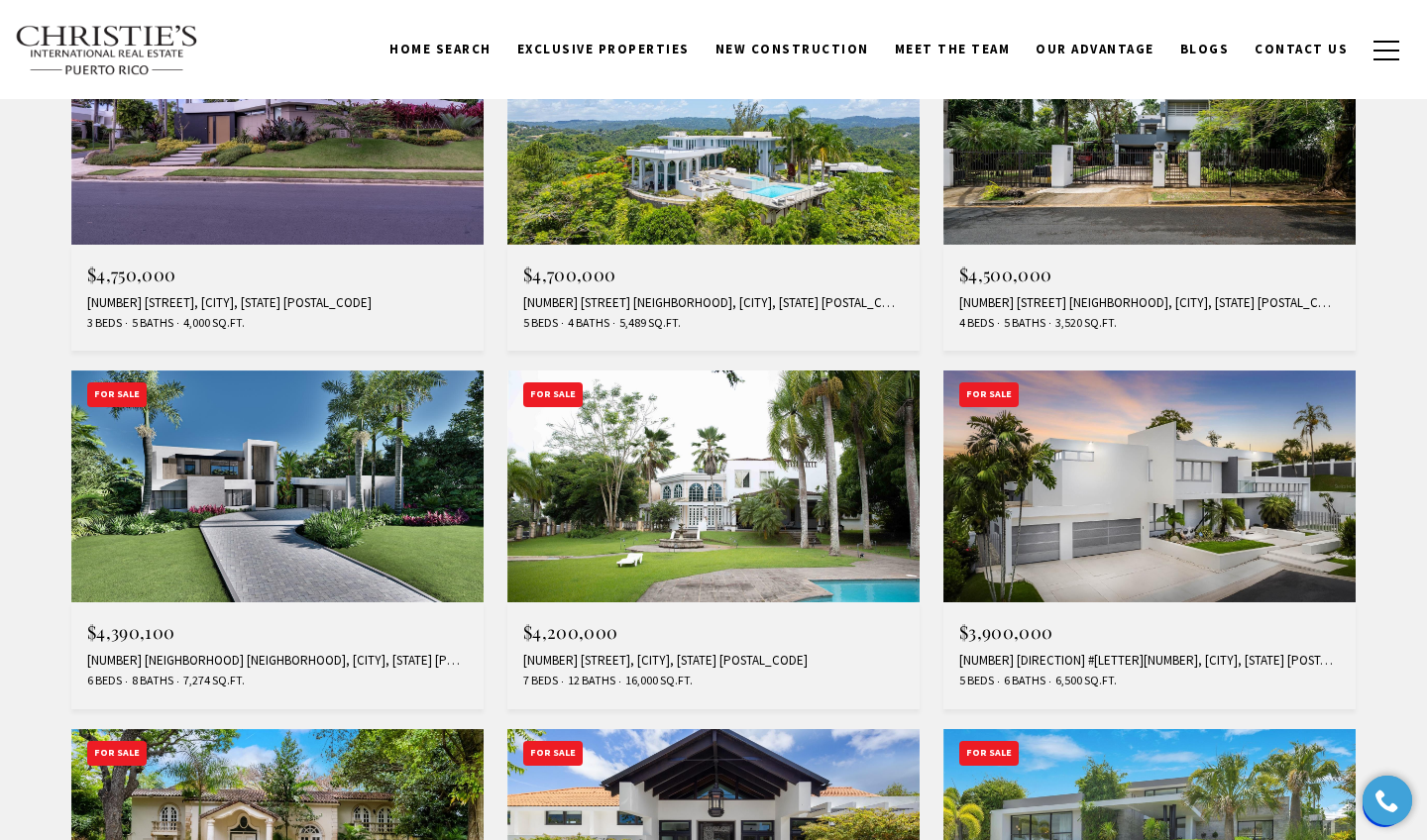 scroll, scrollTop: 306, scrollLeft: 0, axis: vertical 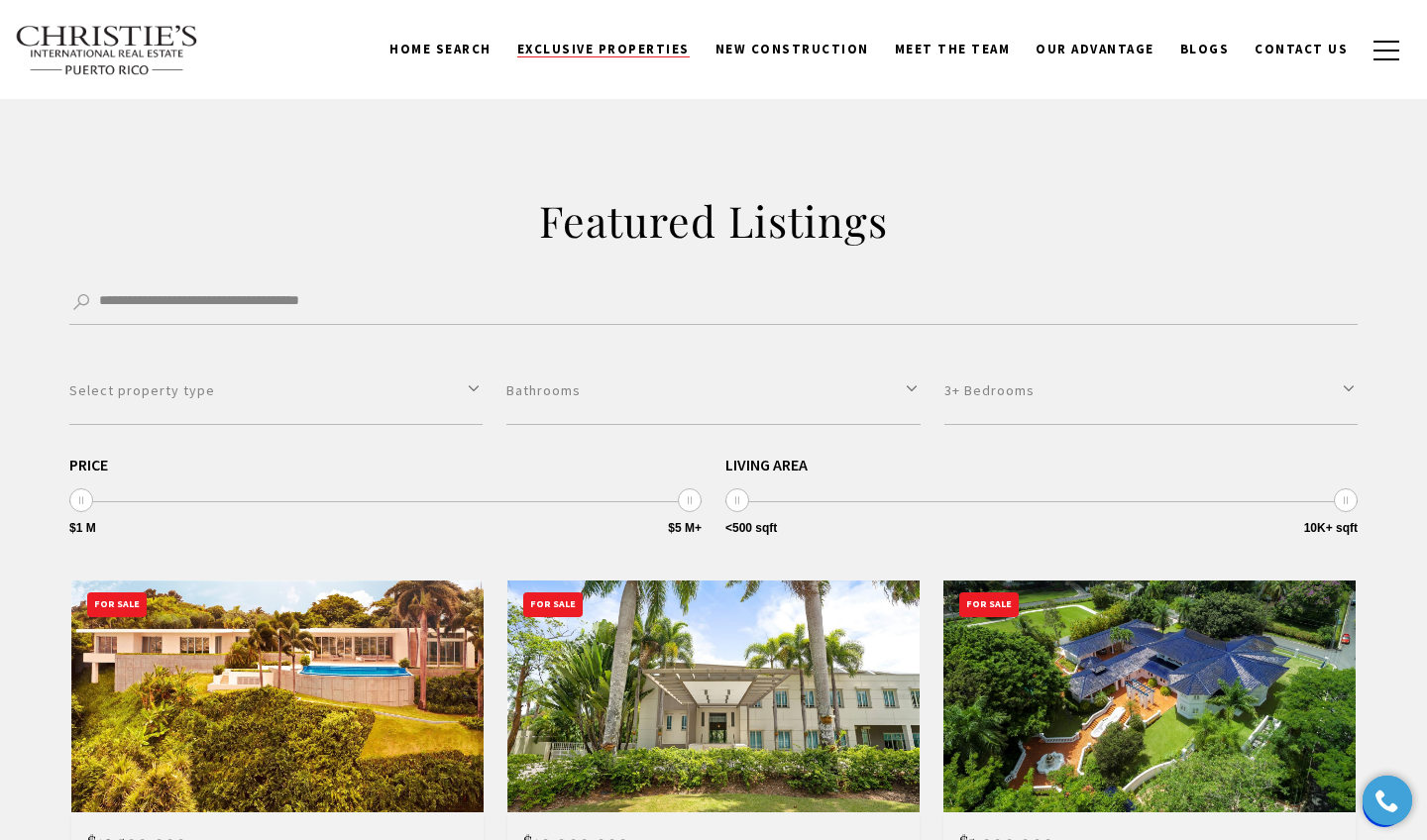 click on "Exclusive Properties" at bounding box center [604, 49] 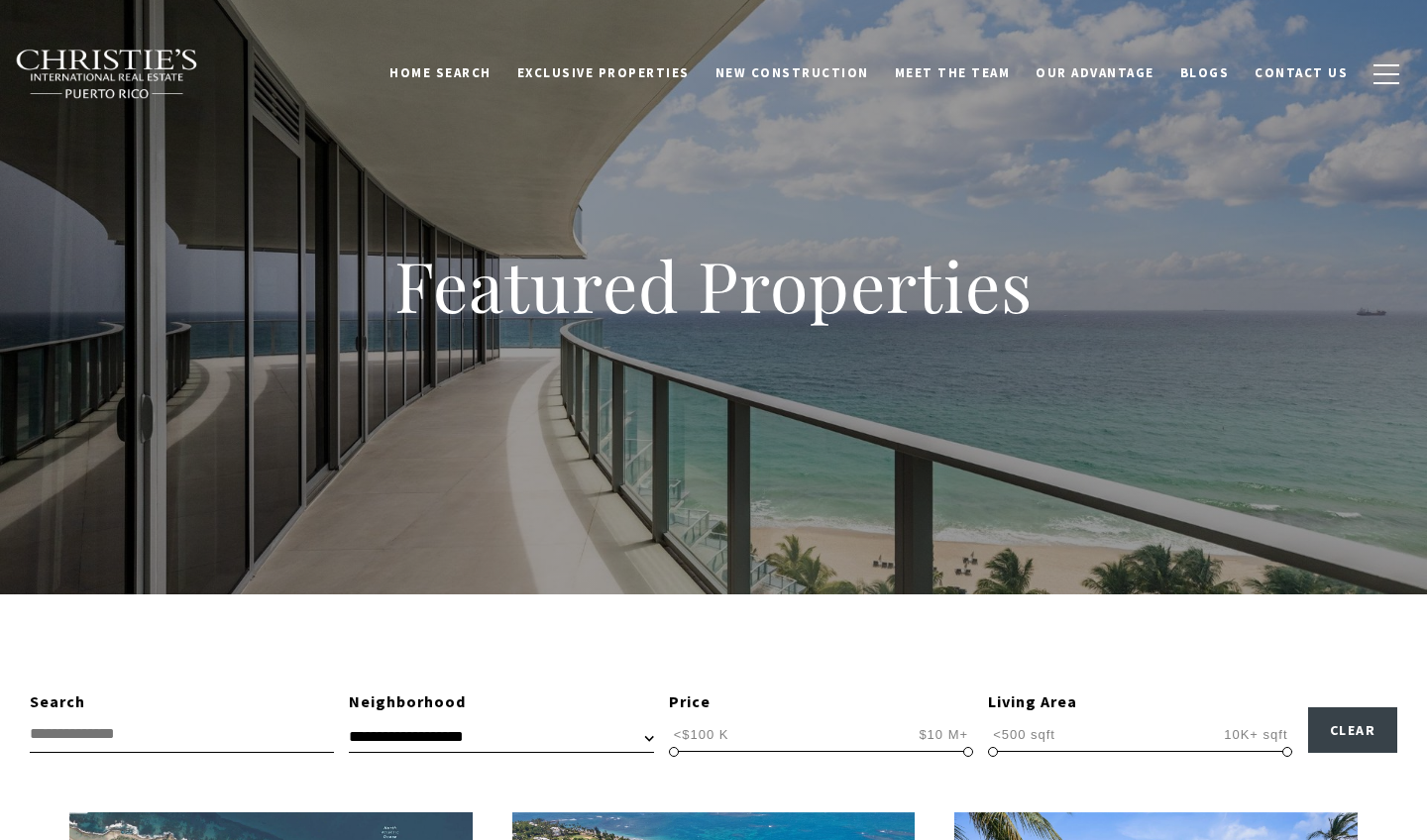scroll, scrollTop: 0, scrollLeft: 0, axis: both 